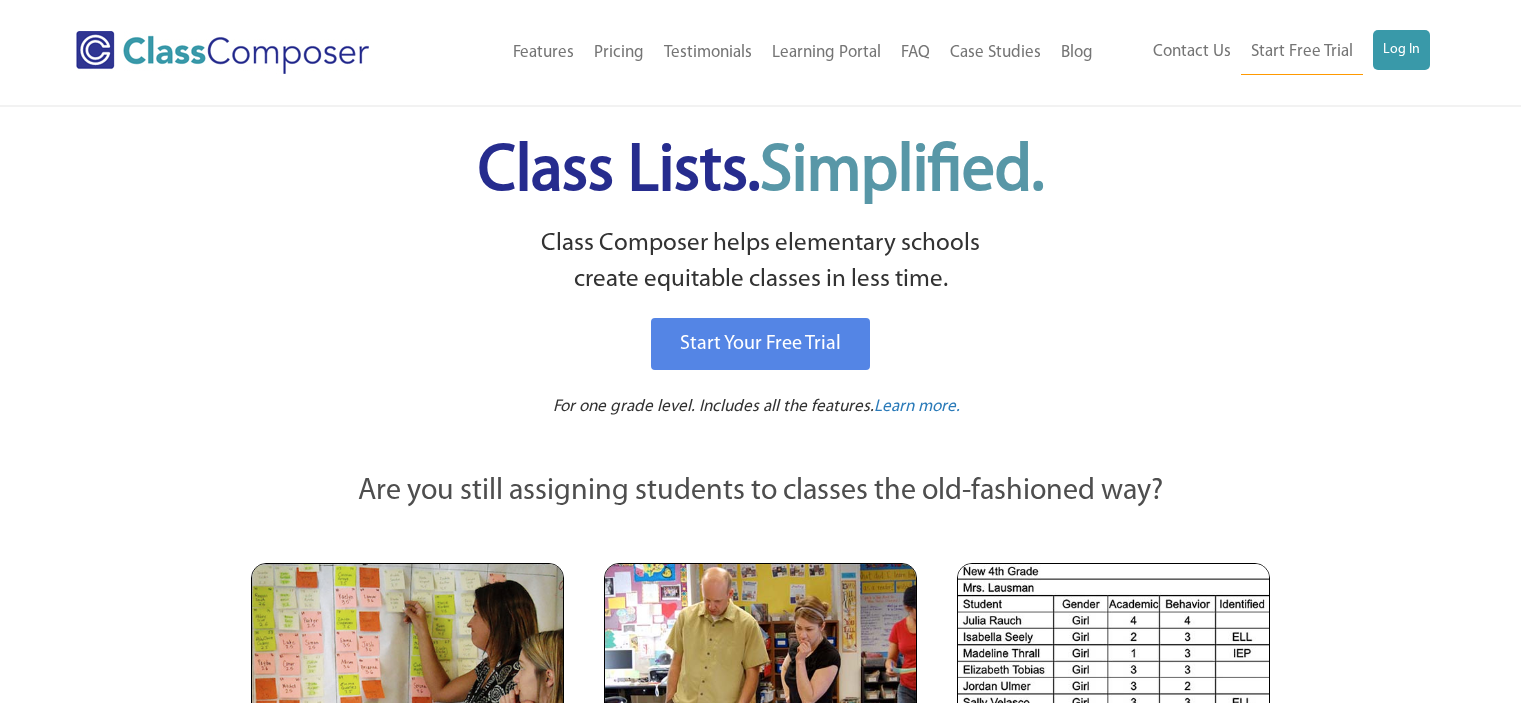 scroll, scrollTop: 0, scrollLeft: 0, axis: both 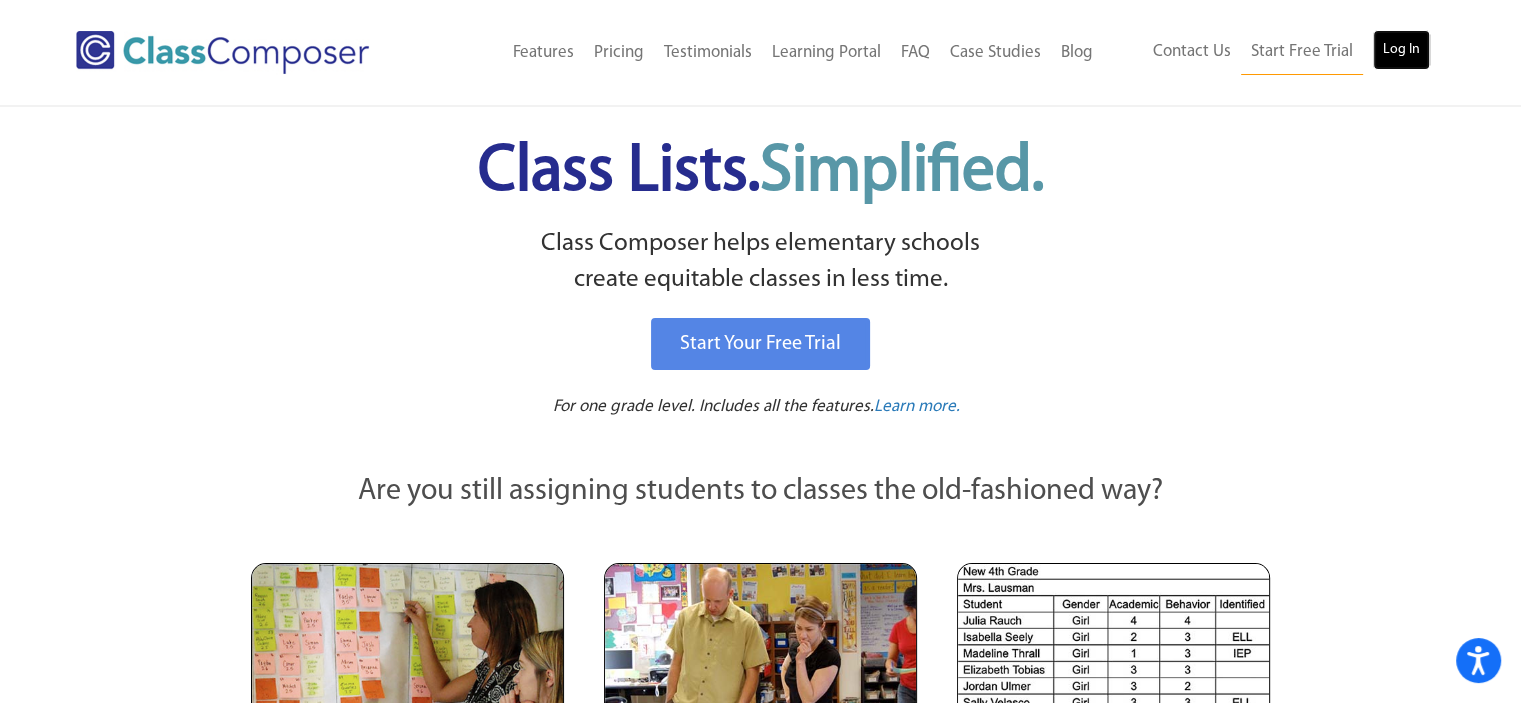 click on "Log In" at bounding box center [1401, 50] 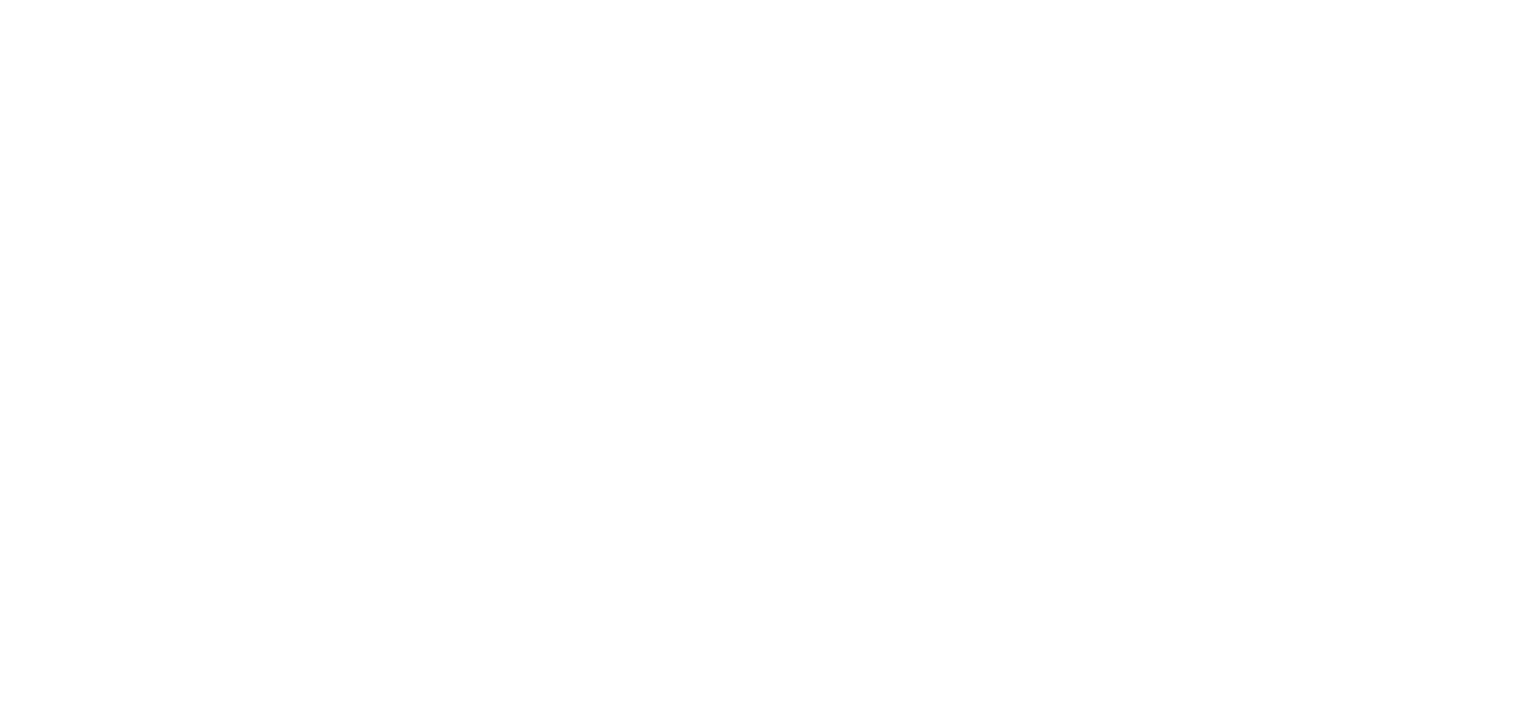 scroll, scrollTop: 0, scrollLeft: 0, axis: both 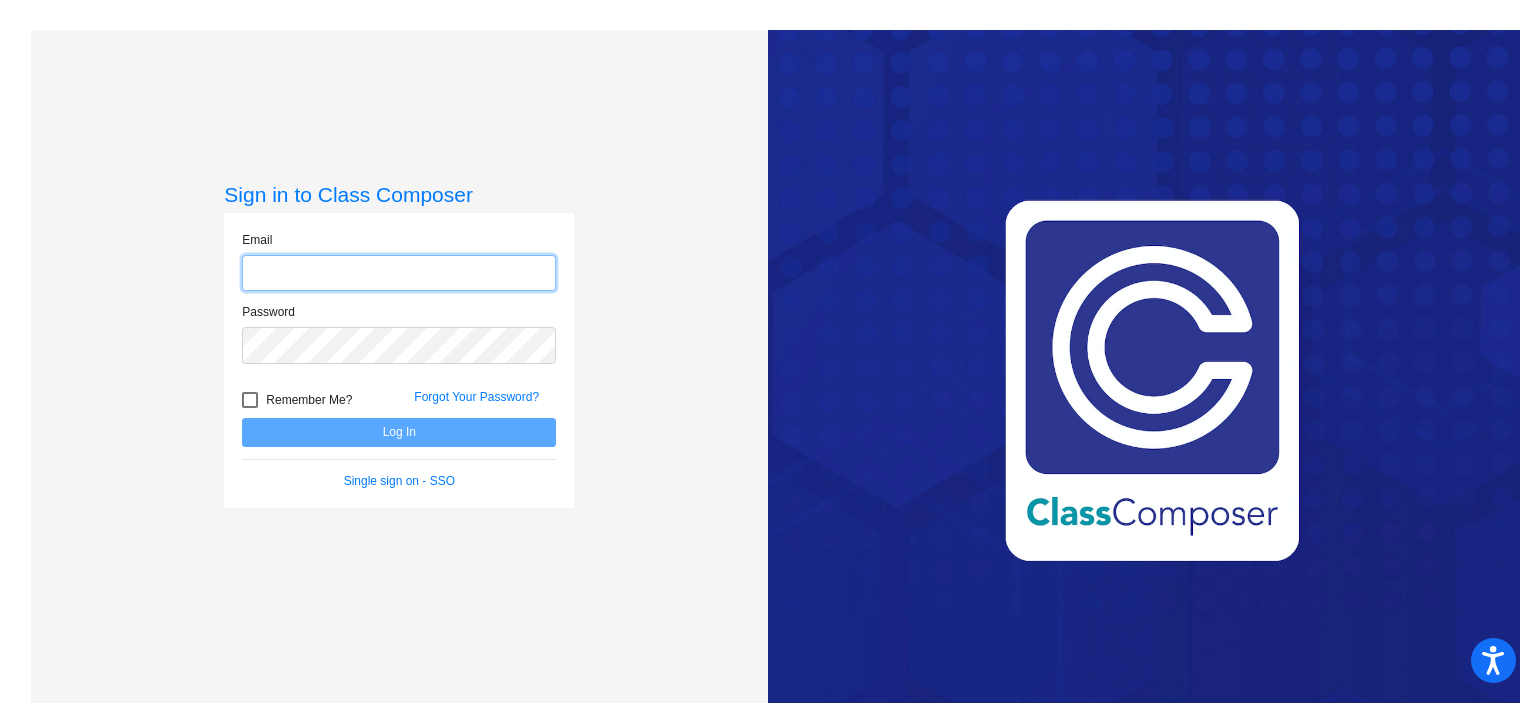 type on "[EMAIL]" 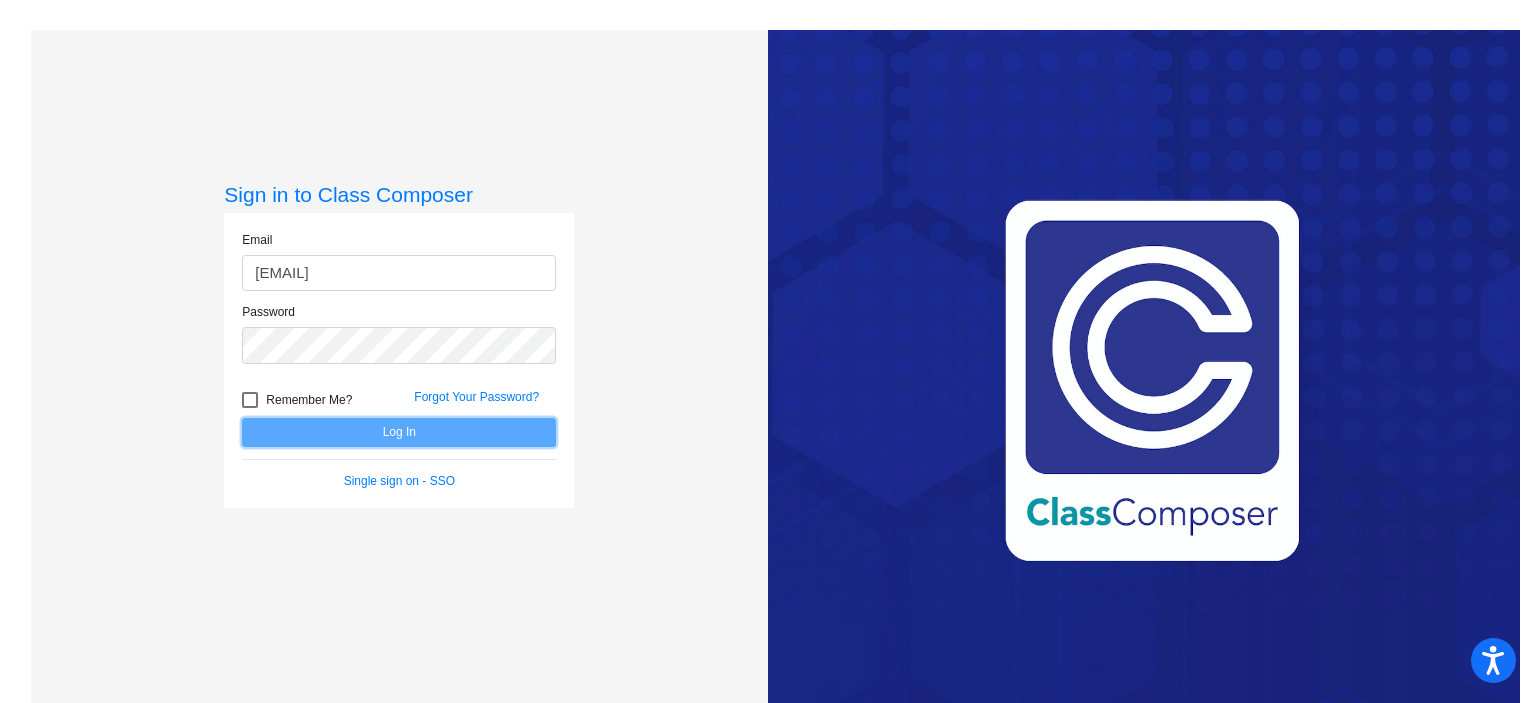 click on "Log In" 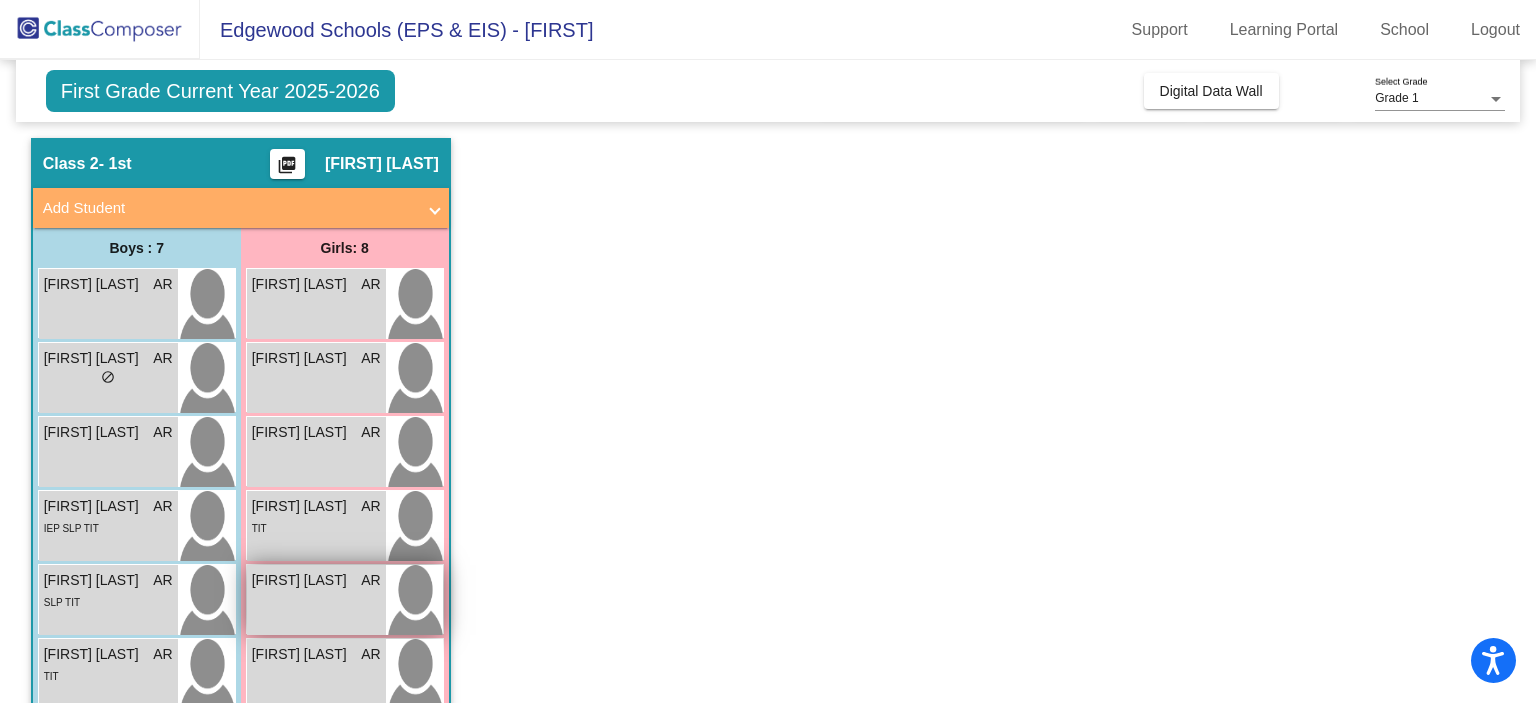 scroll, scrollTop: 100, scrollLeft: 0, axis: vertical 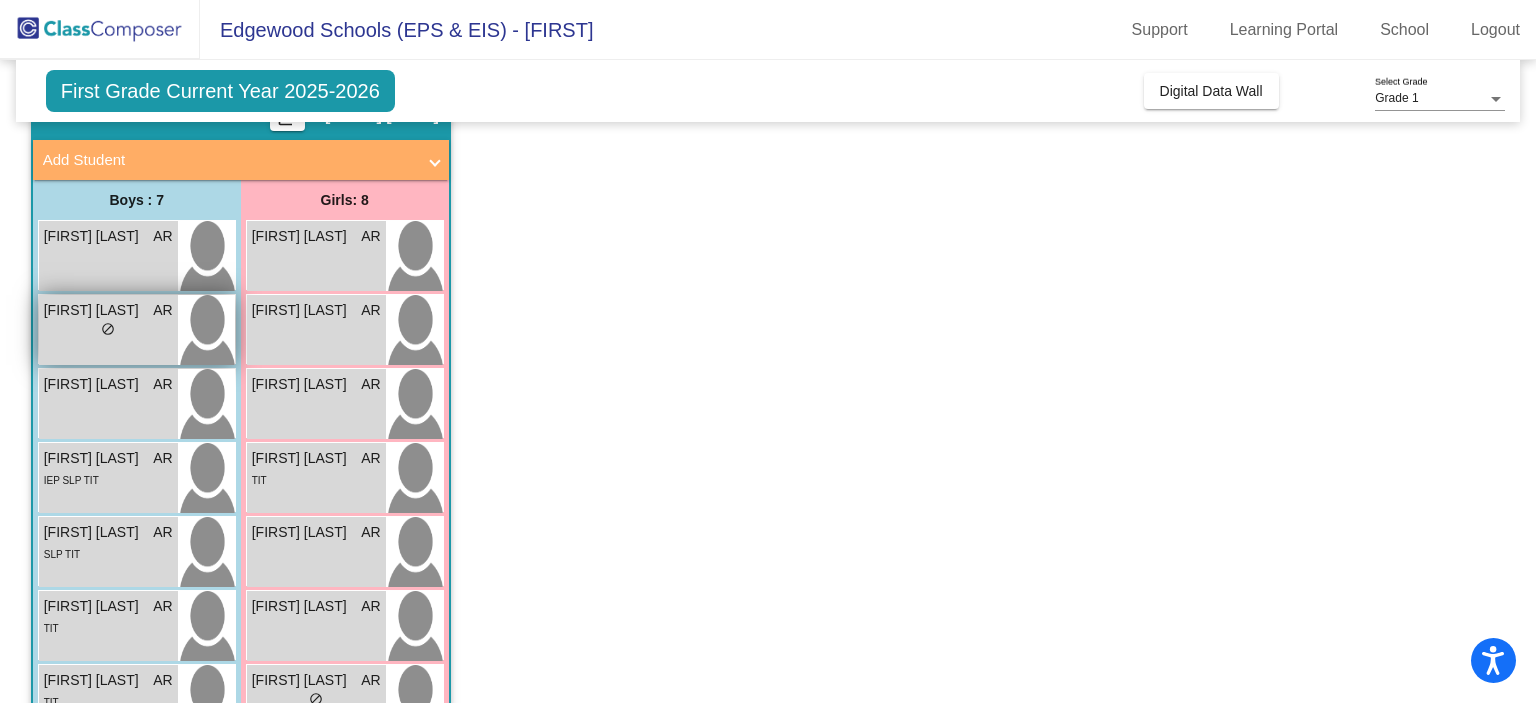 click on "lock do_not_disturb_alt" at bounding box center (108, 331) 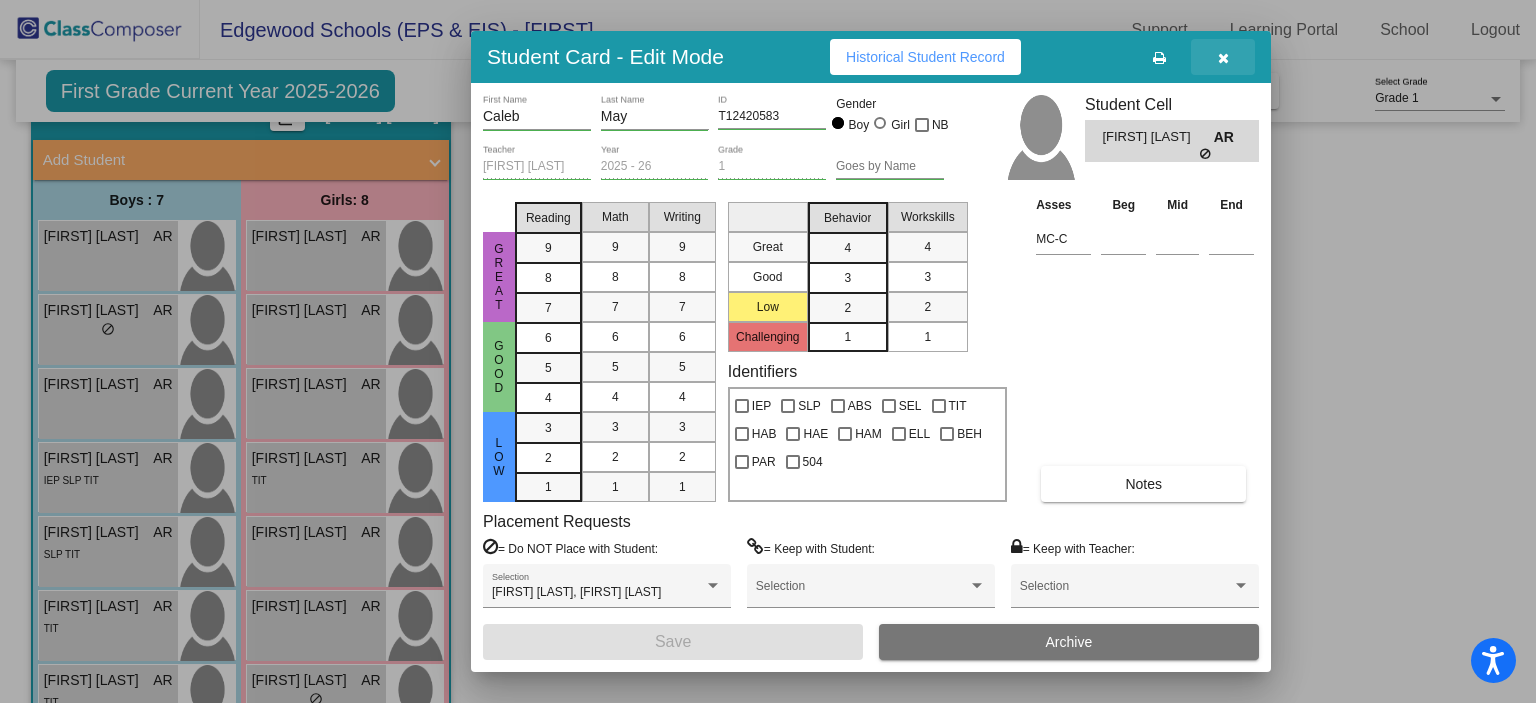 click at bounding box center (1223, 57) 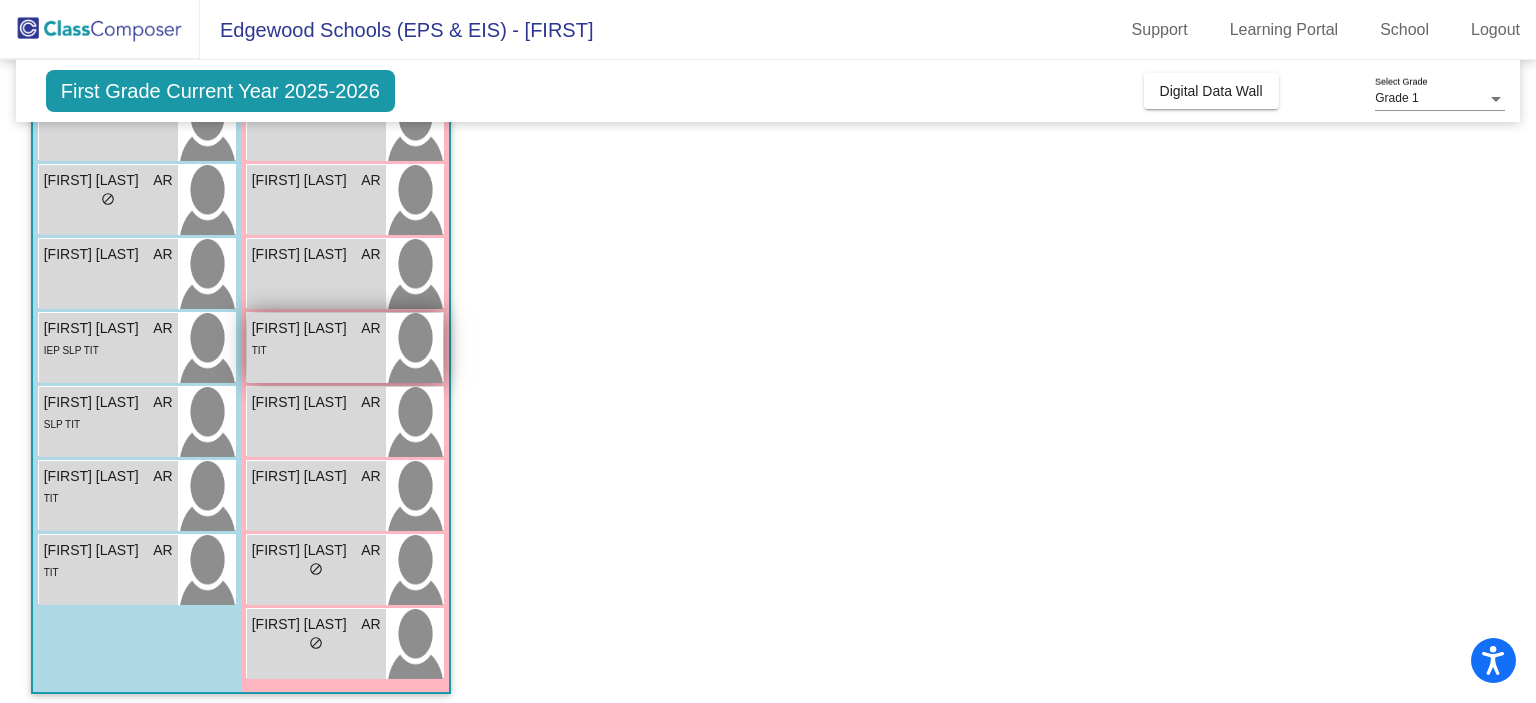 scroll, scrollTop: 240, scrollLeft: 0, axis: vertical 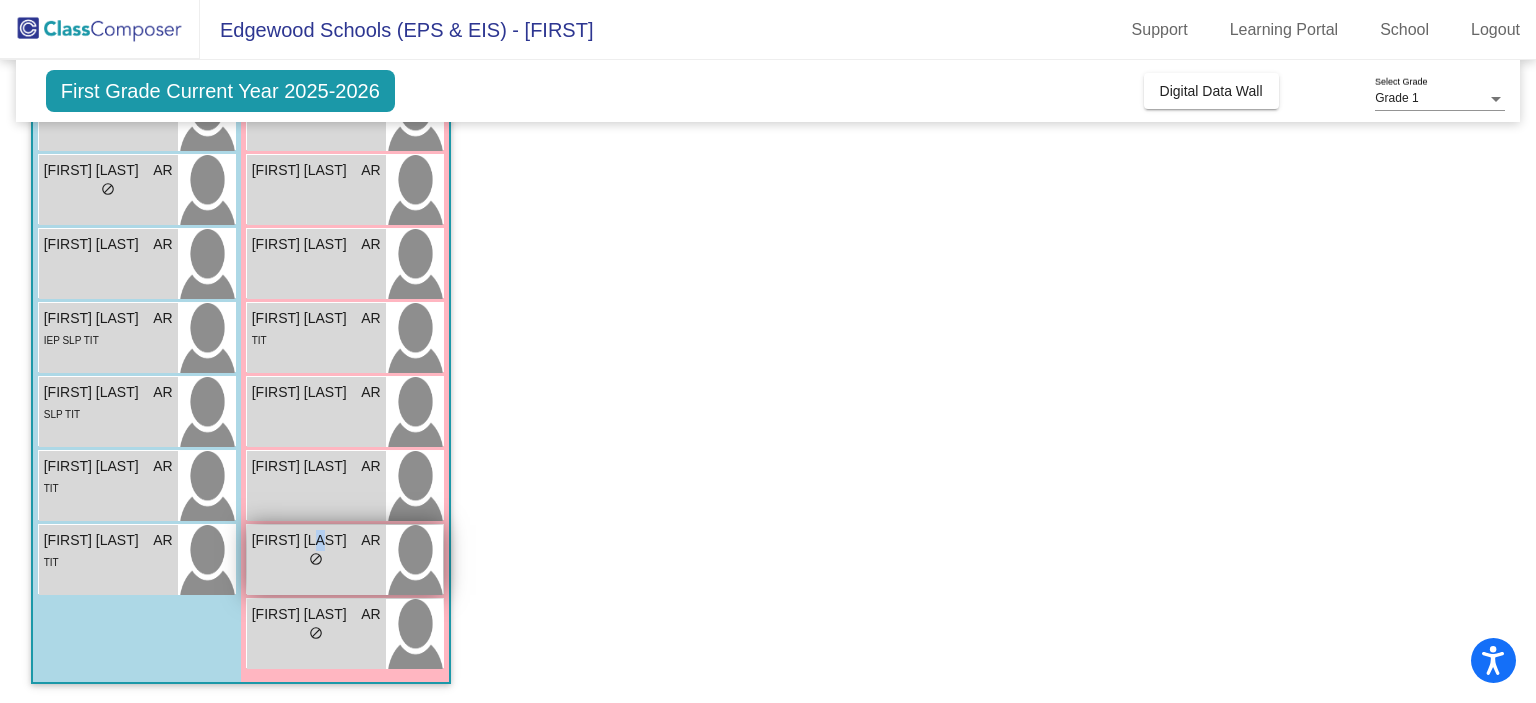 click on "Olivia Ridge" at bounding box center (302, 540) 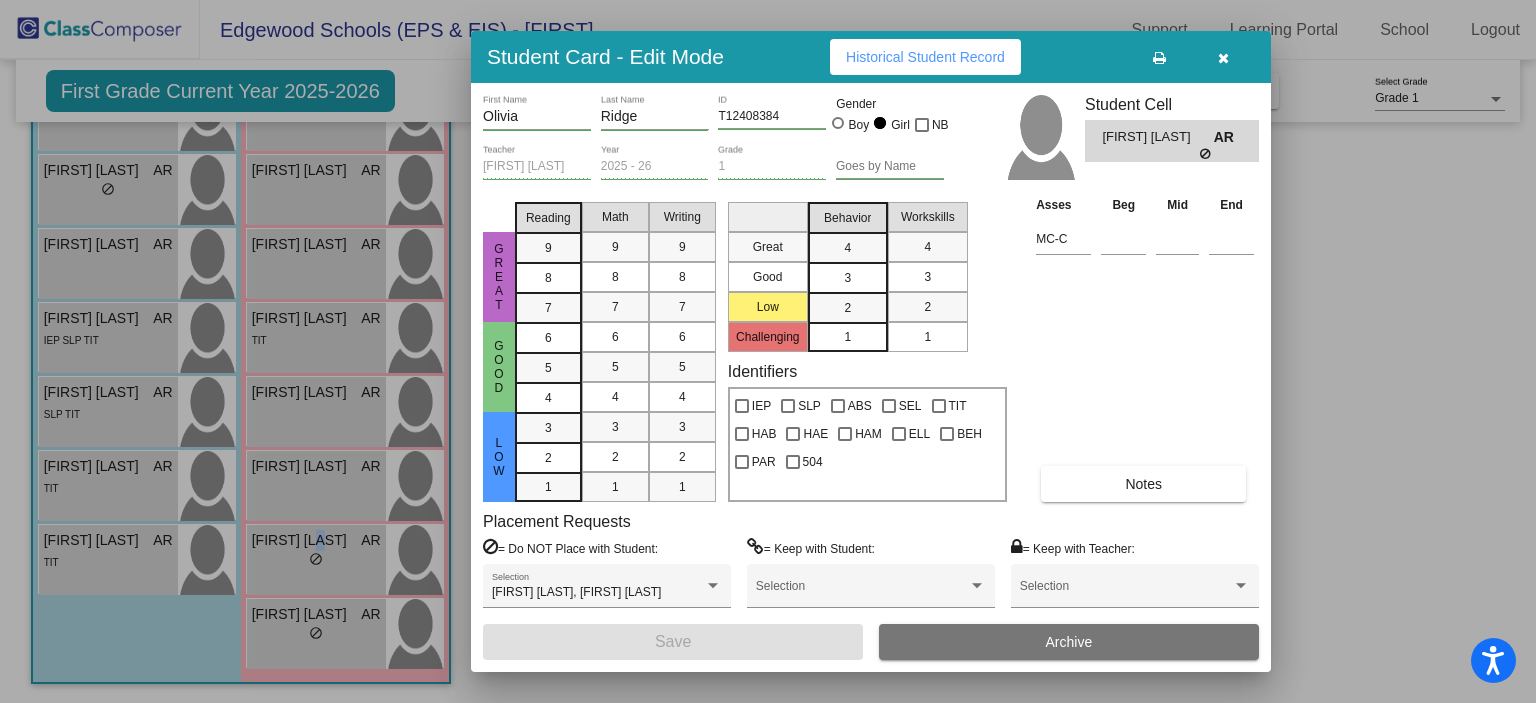 click at bounding box center [1223, 58] 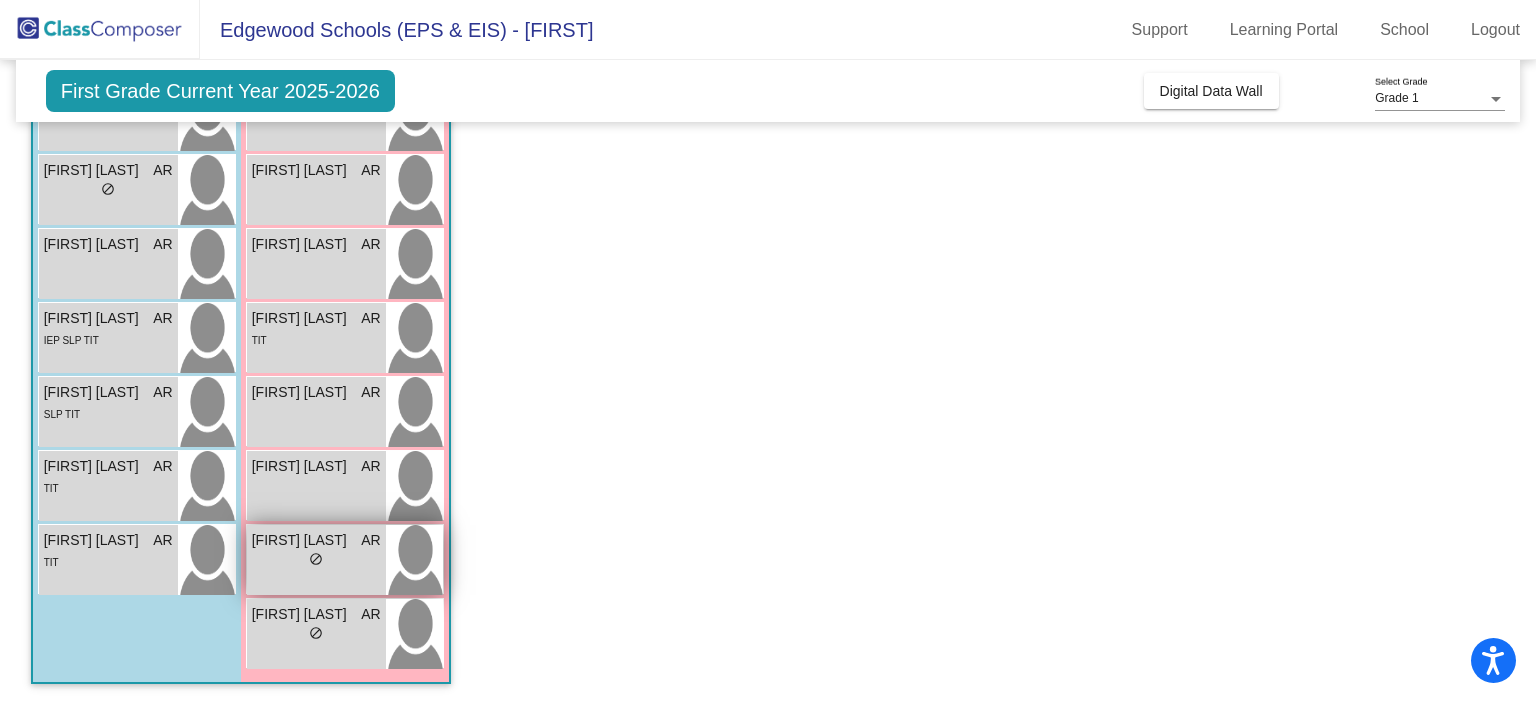 click on "lock do_not_disturb_alt" at bounding box center (316, 561) 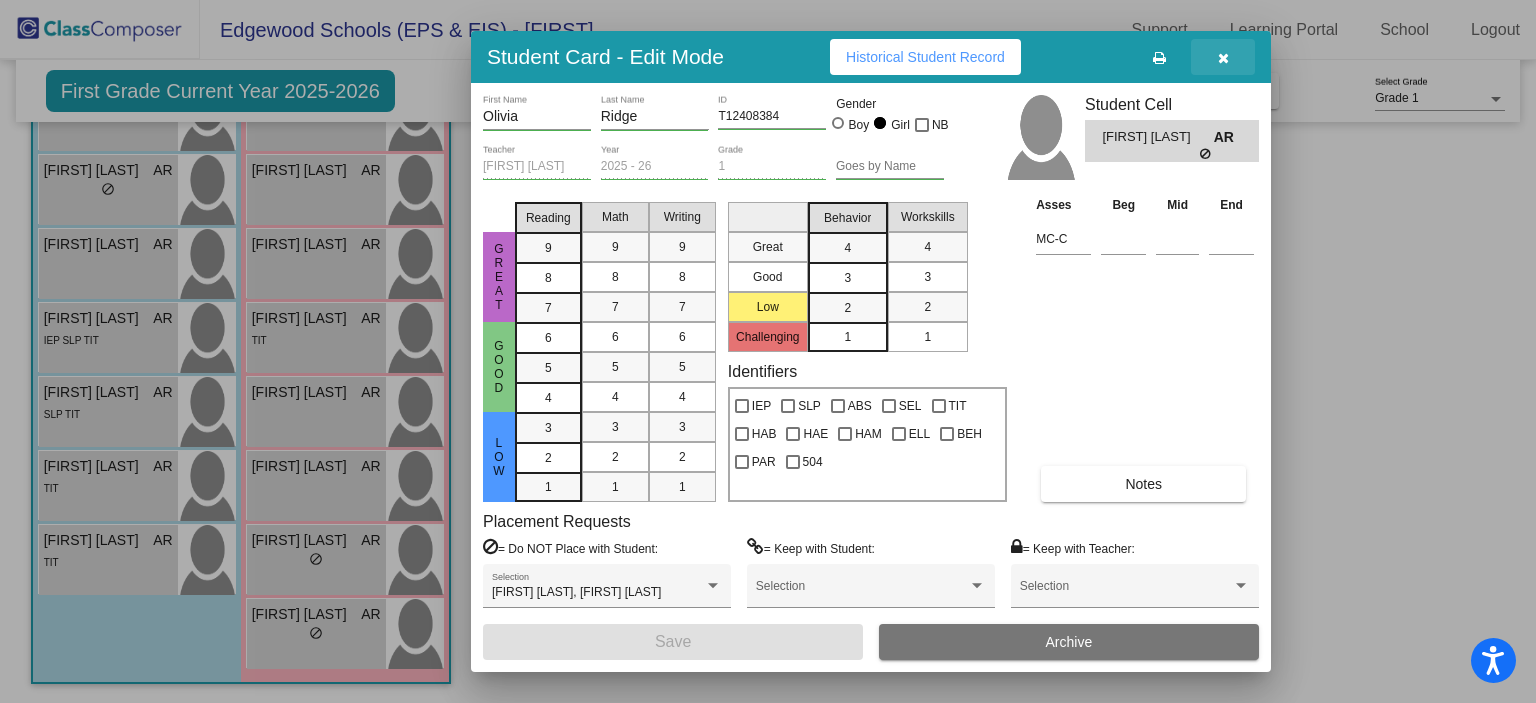 click at bounding box center (1223, 58) 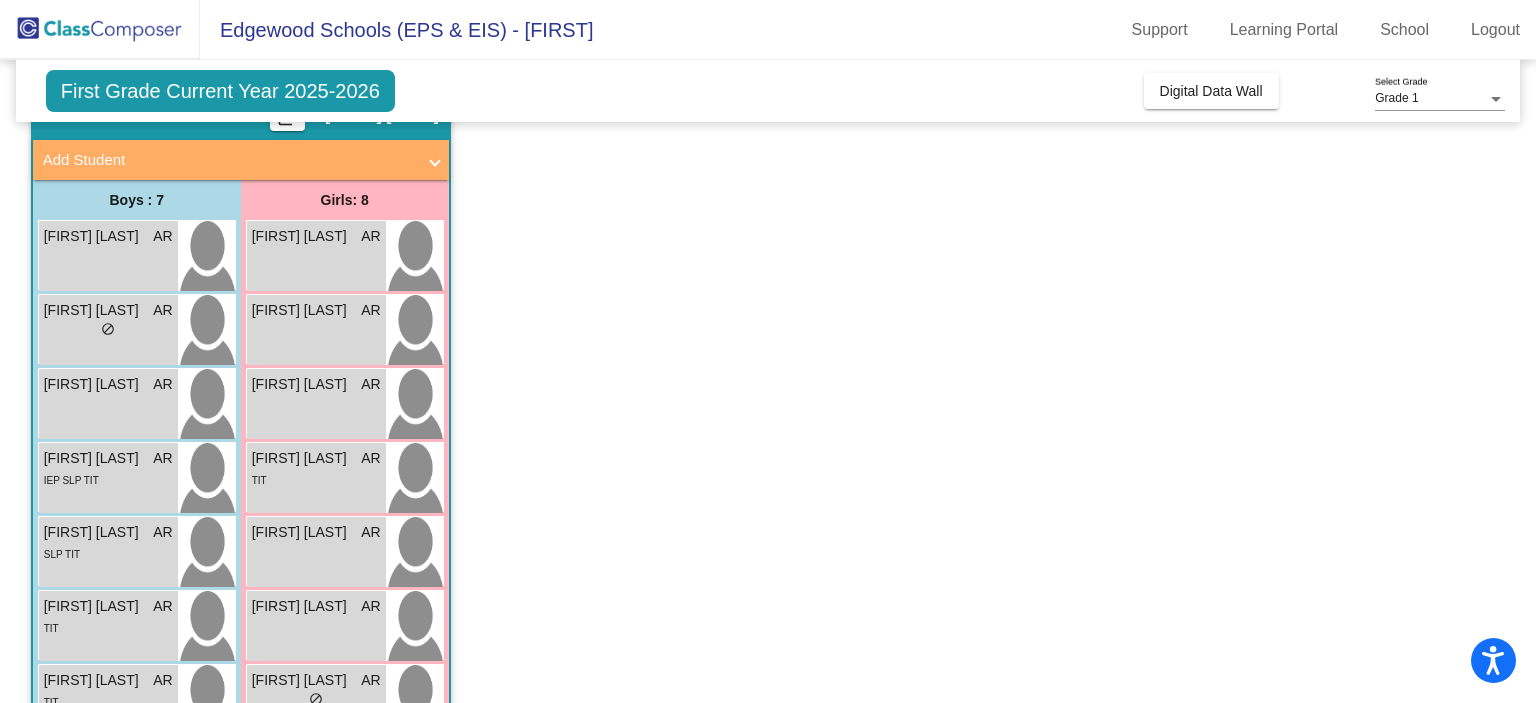 scroll, scrollTop: 100, scrollLeft: 0, axis: vertical 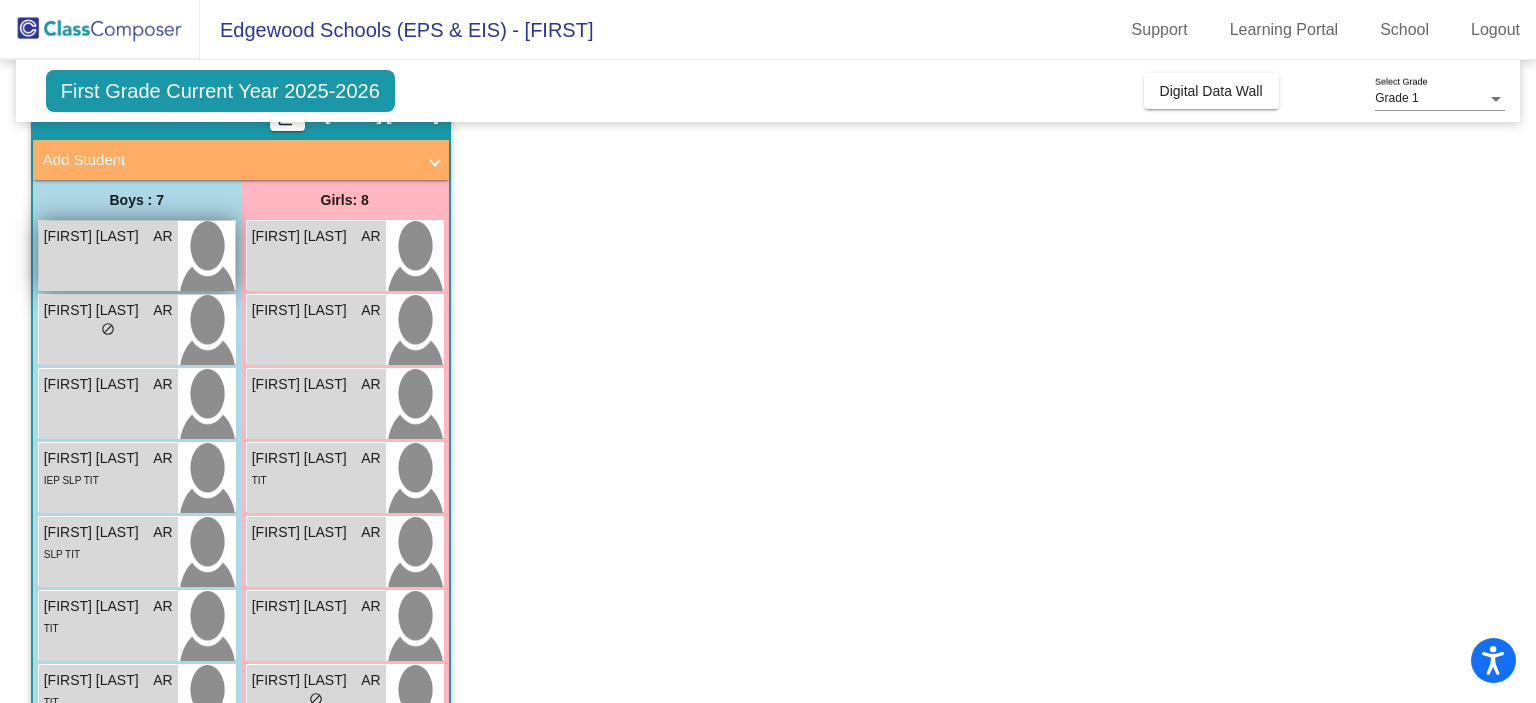 click on "Andrew Norman AR lock do_not_disturb_alt" at bounding box center [108, 256] 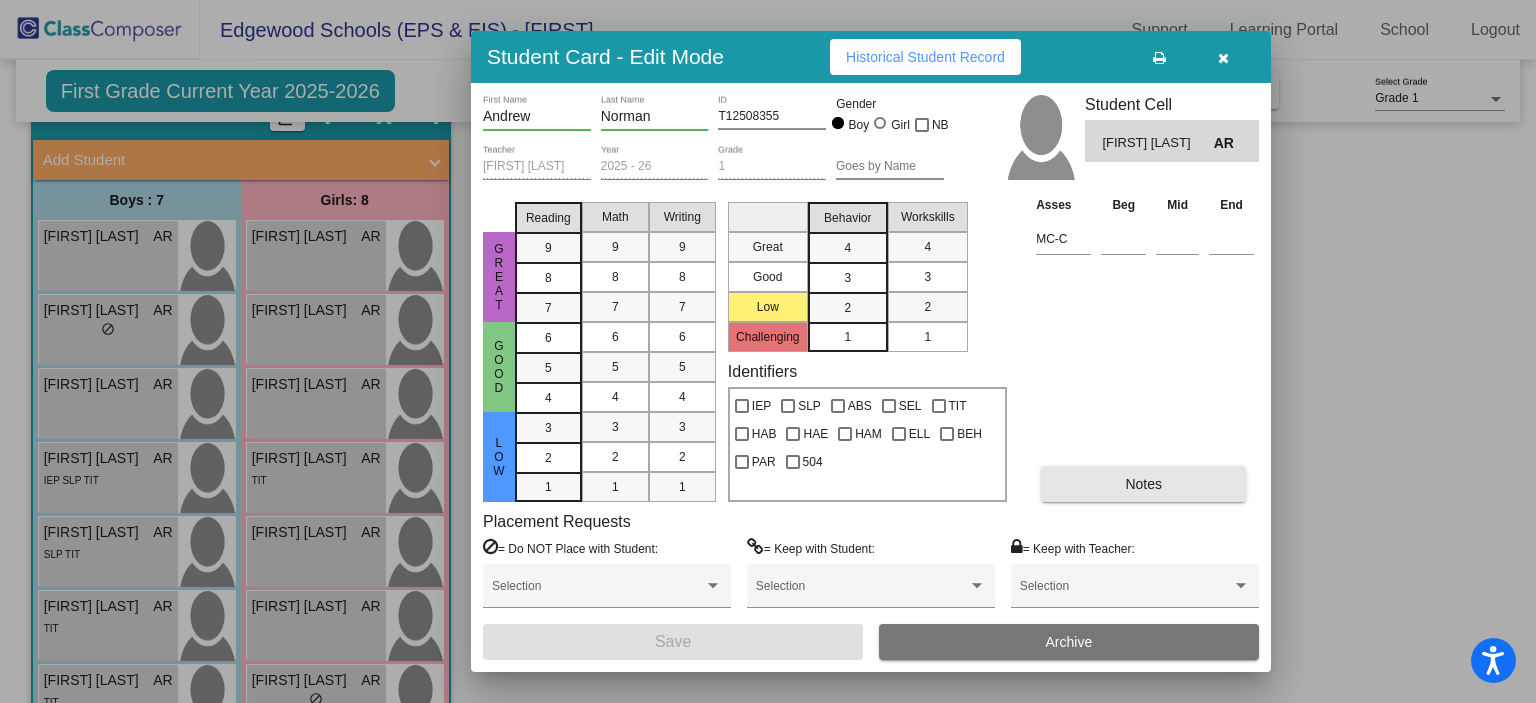 click on "Notes" at bounding box center (1143, 484) 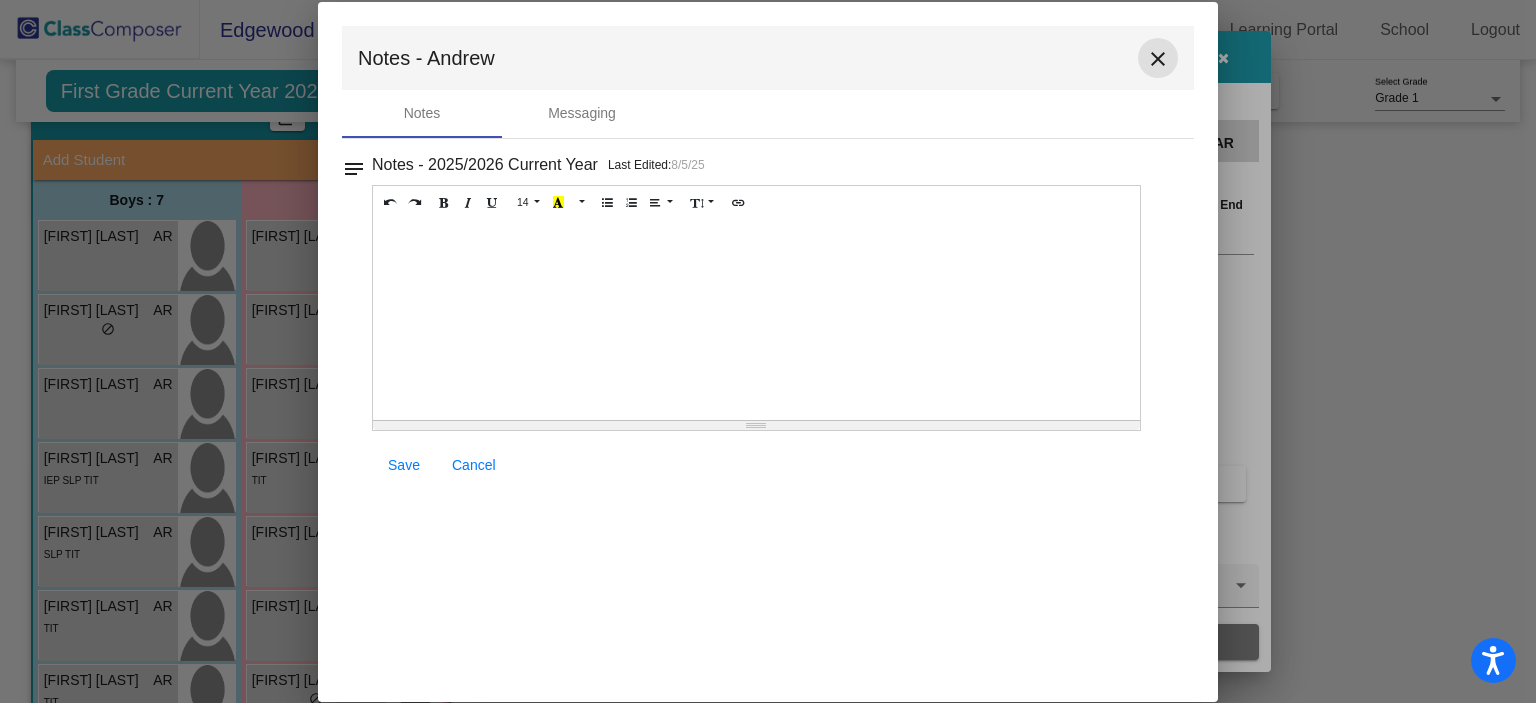 click on "close" at bounding box center (1158, 59) 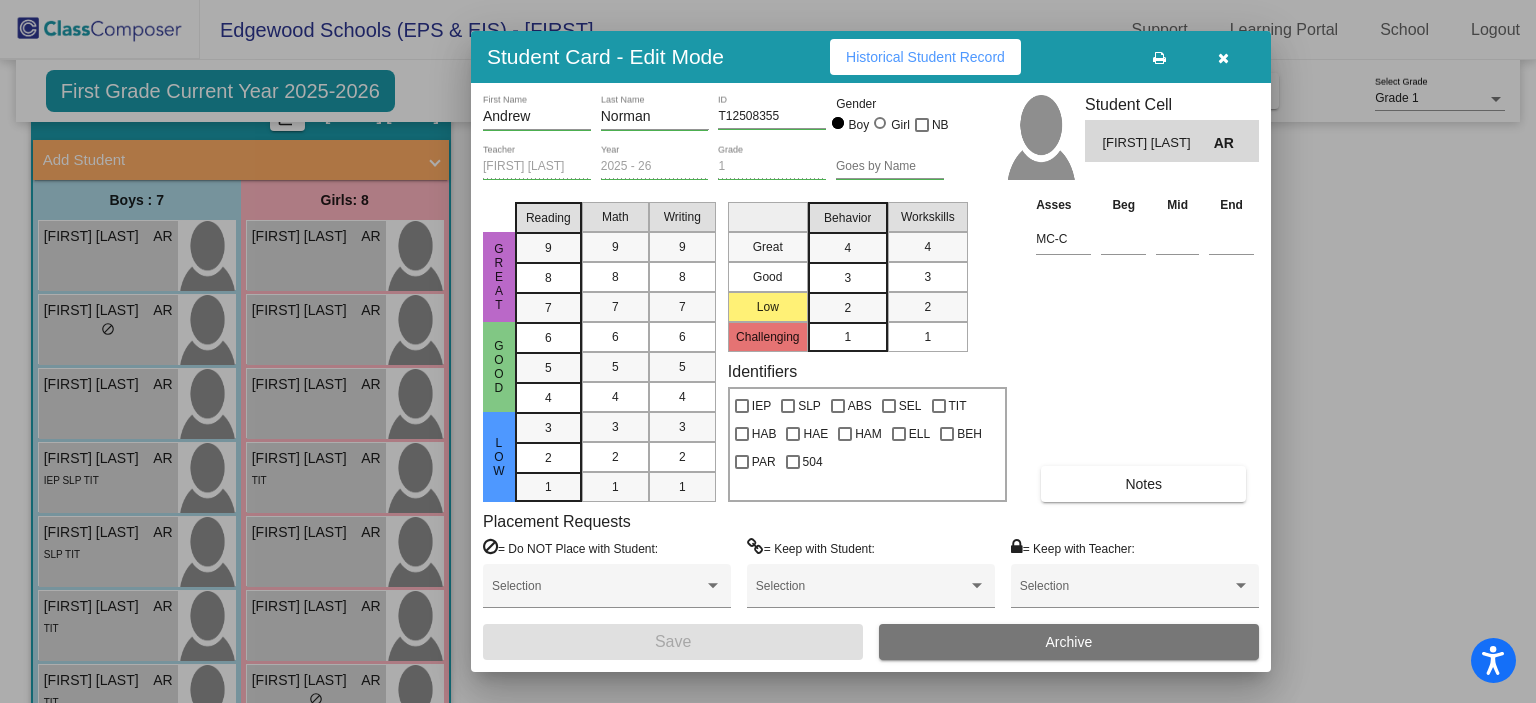 click at bounding box center [1223, 57] 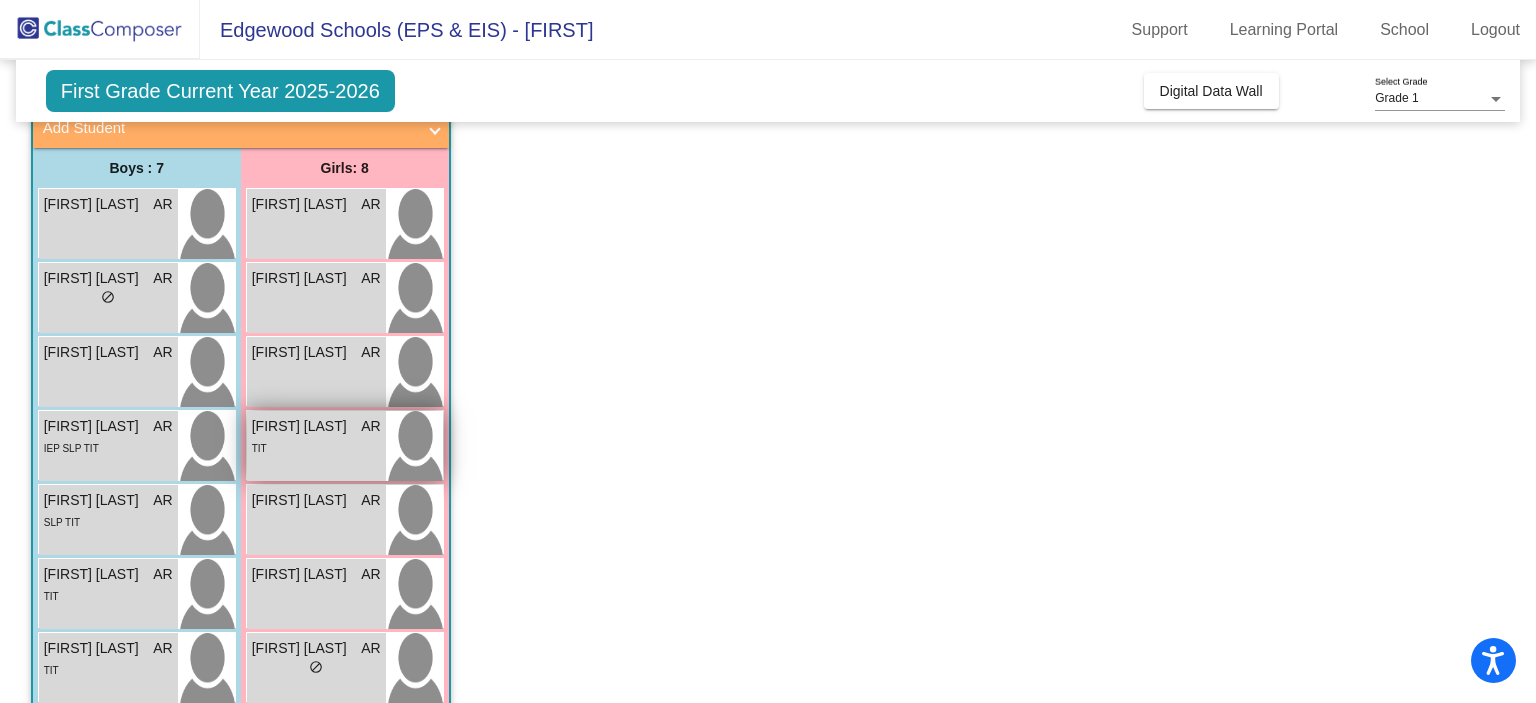 scroll, scrollTop: 0, scrollLeft: 0, axis: both 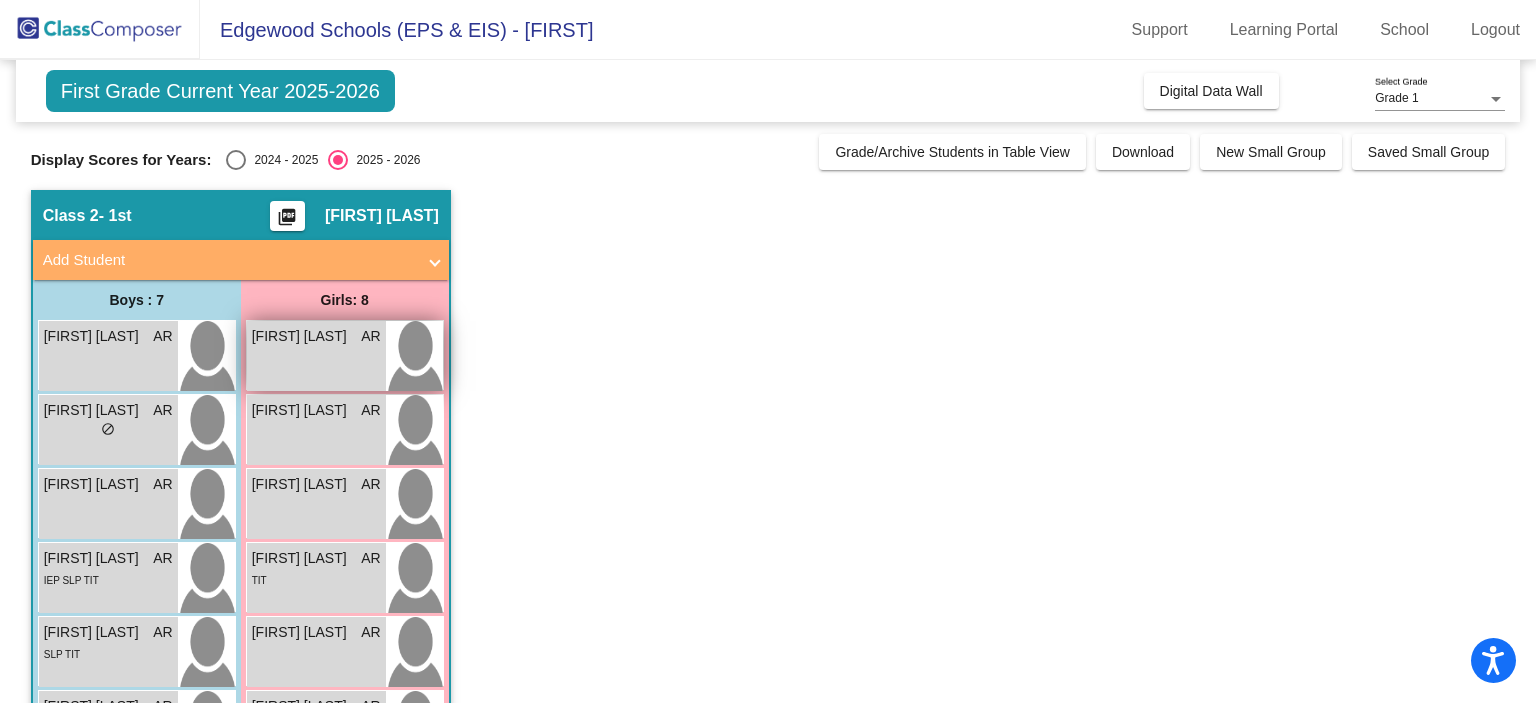 click on "Alicyn Hill AR lock do_not_disturb_alt" at bounding box center [316, 356] 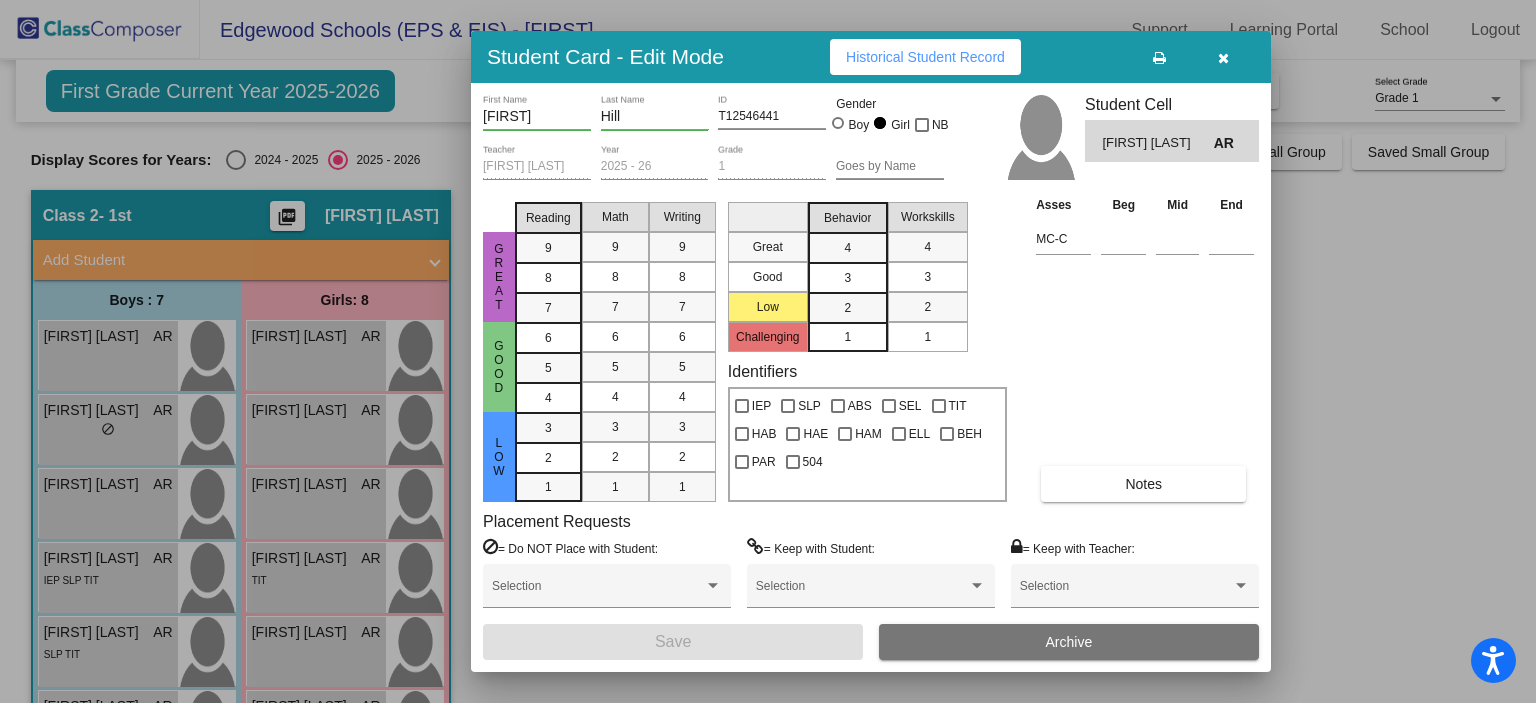 click at bounding box center (1223, 57) 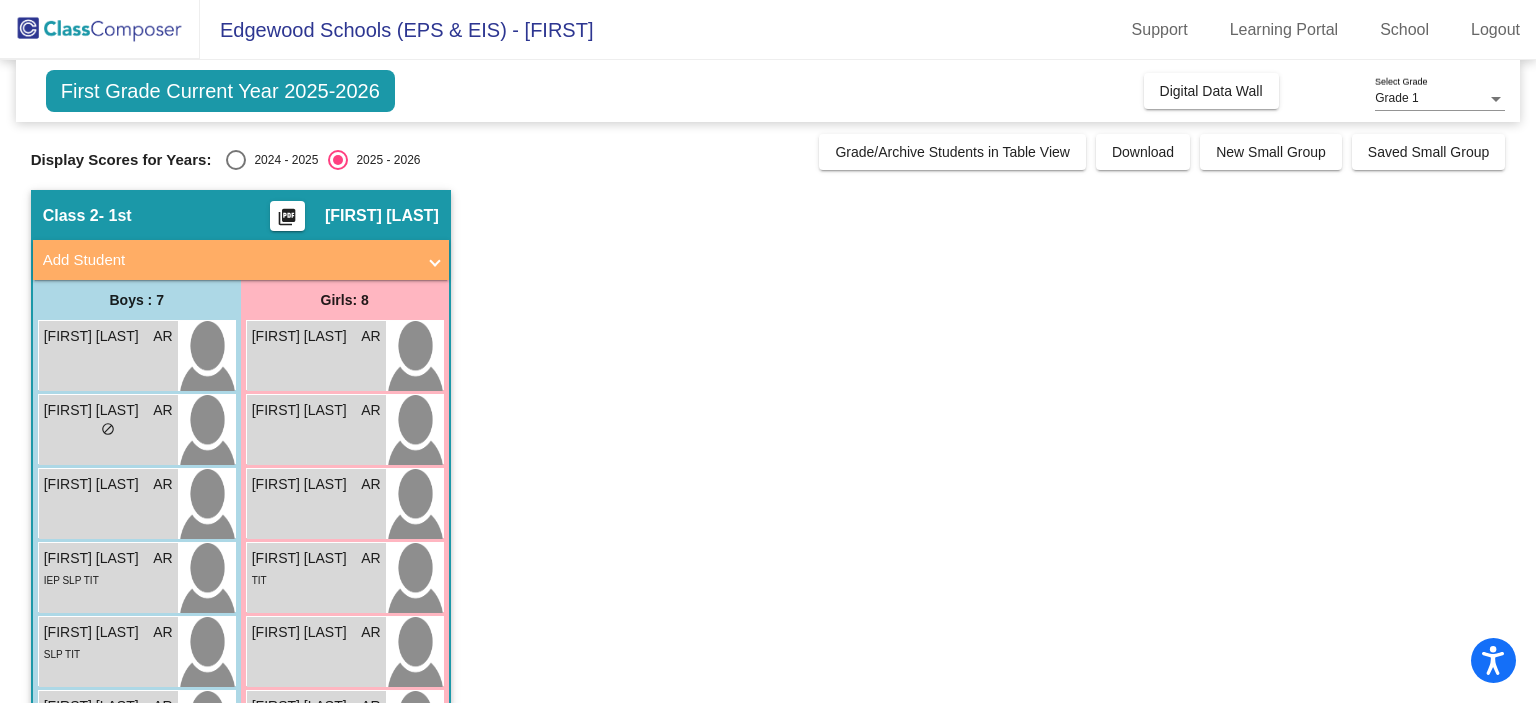 click at bounding box center (236, 160) 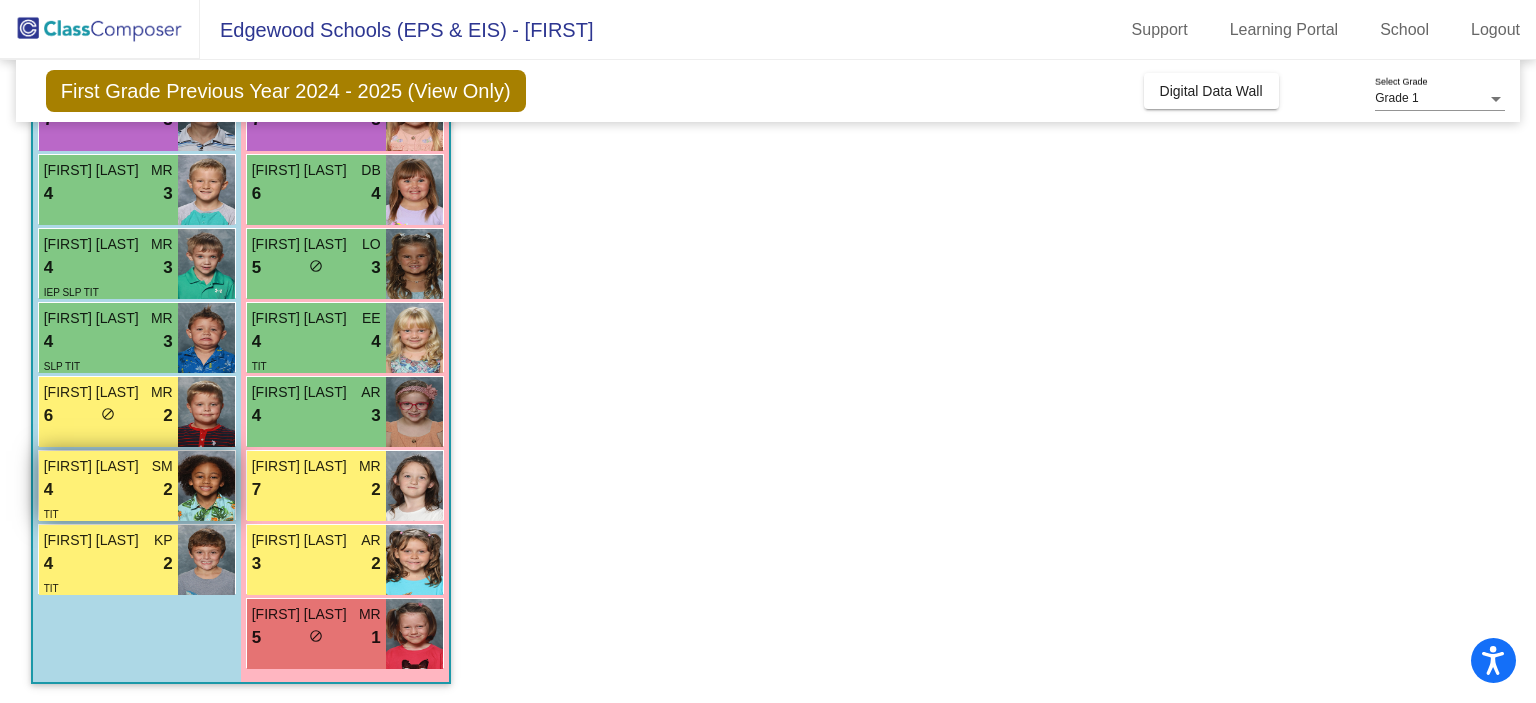 scroll, scrollTop: 0, scrollLeft: 0, axis: both 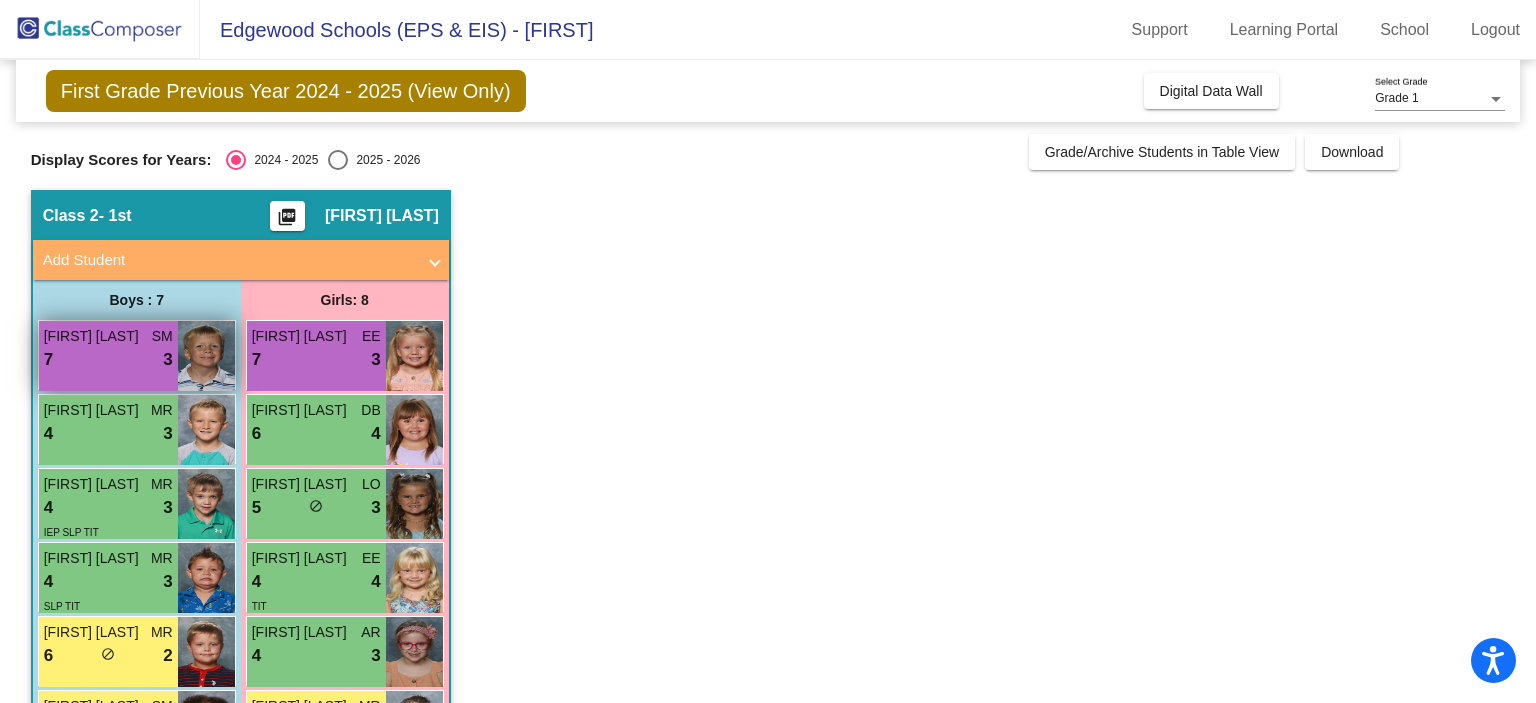 click on "7 lock do_not_disturb_alt 3" at bounding box center [108, 360] 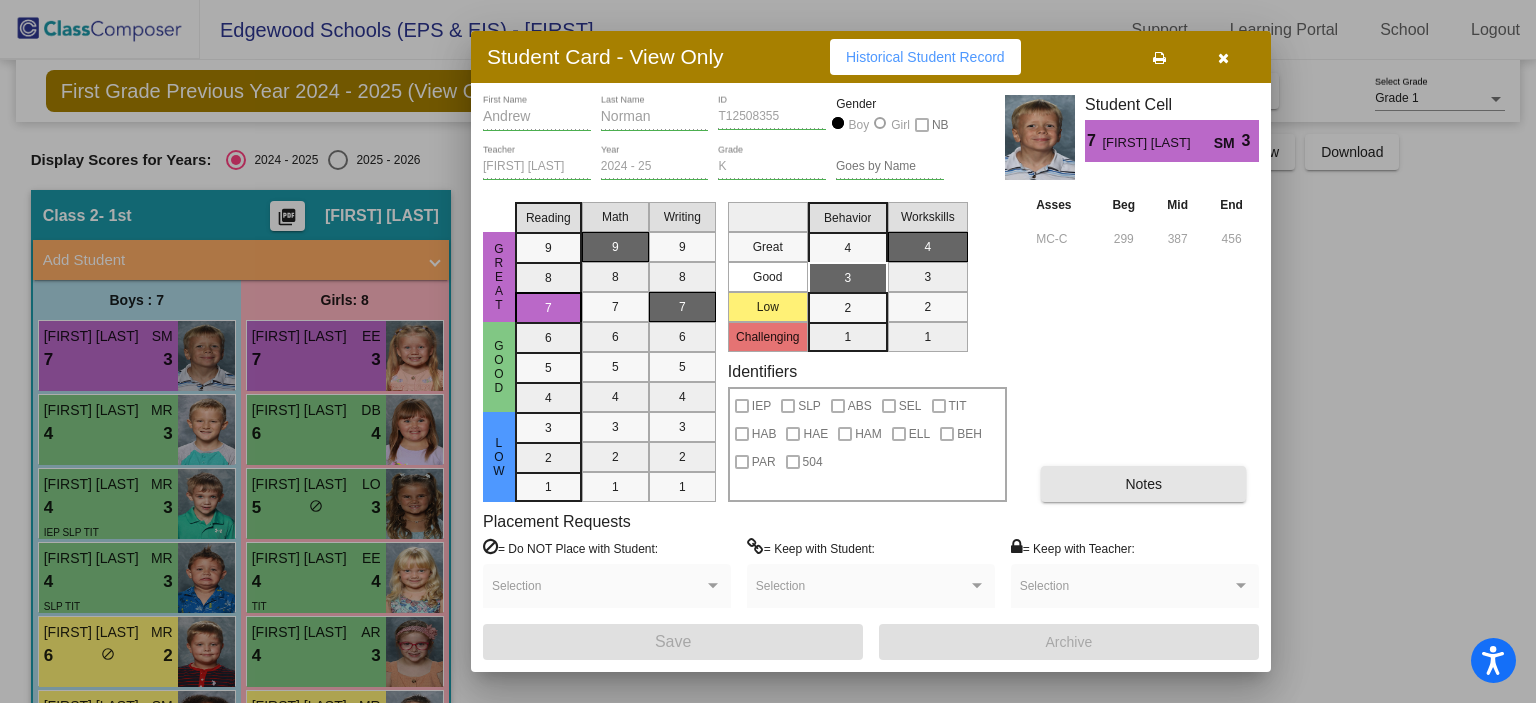 click on "Notes" at bounding box center (1143, 484) 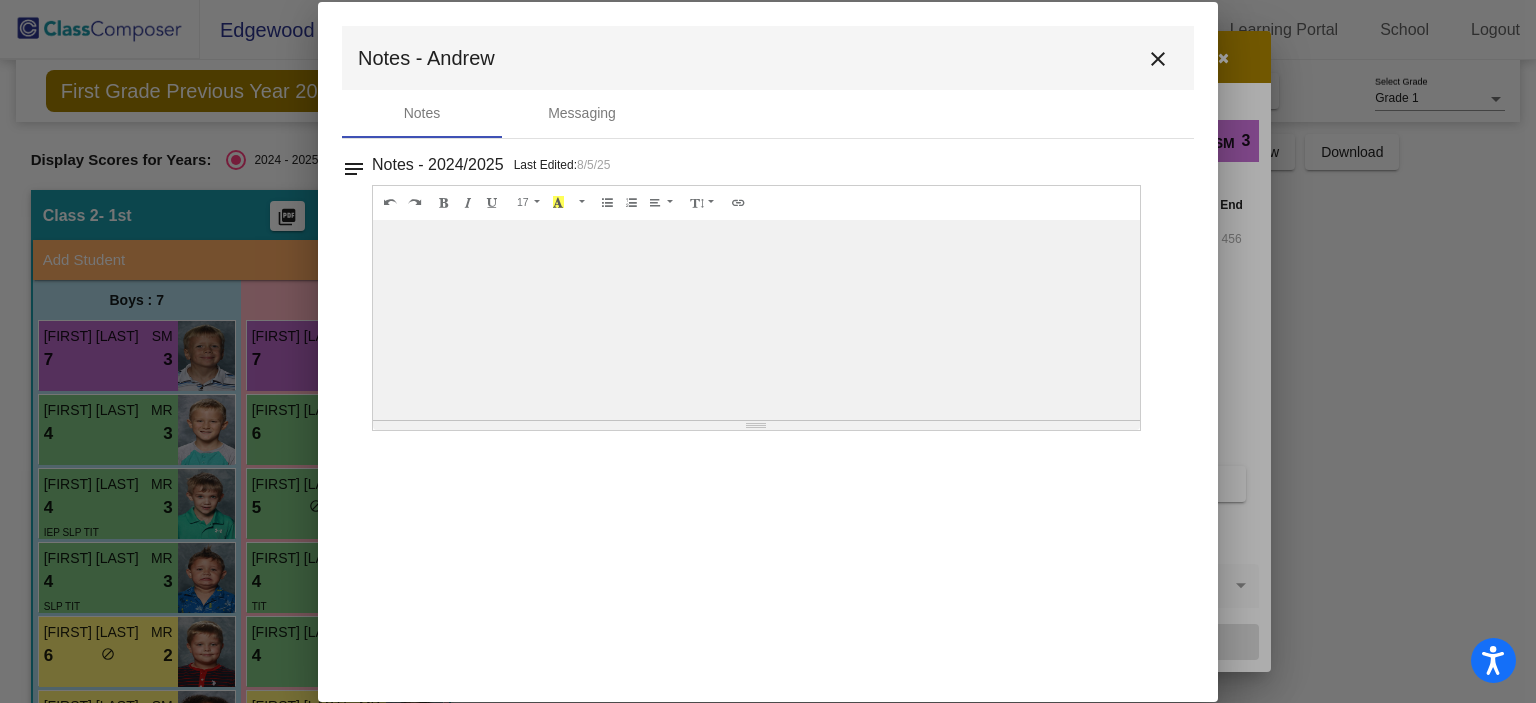 click on "close" at bounding box center [1158, 59] 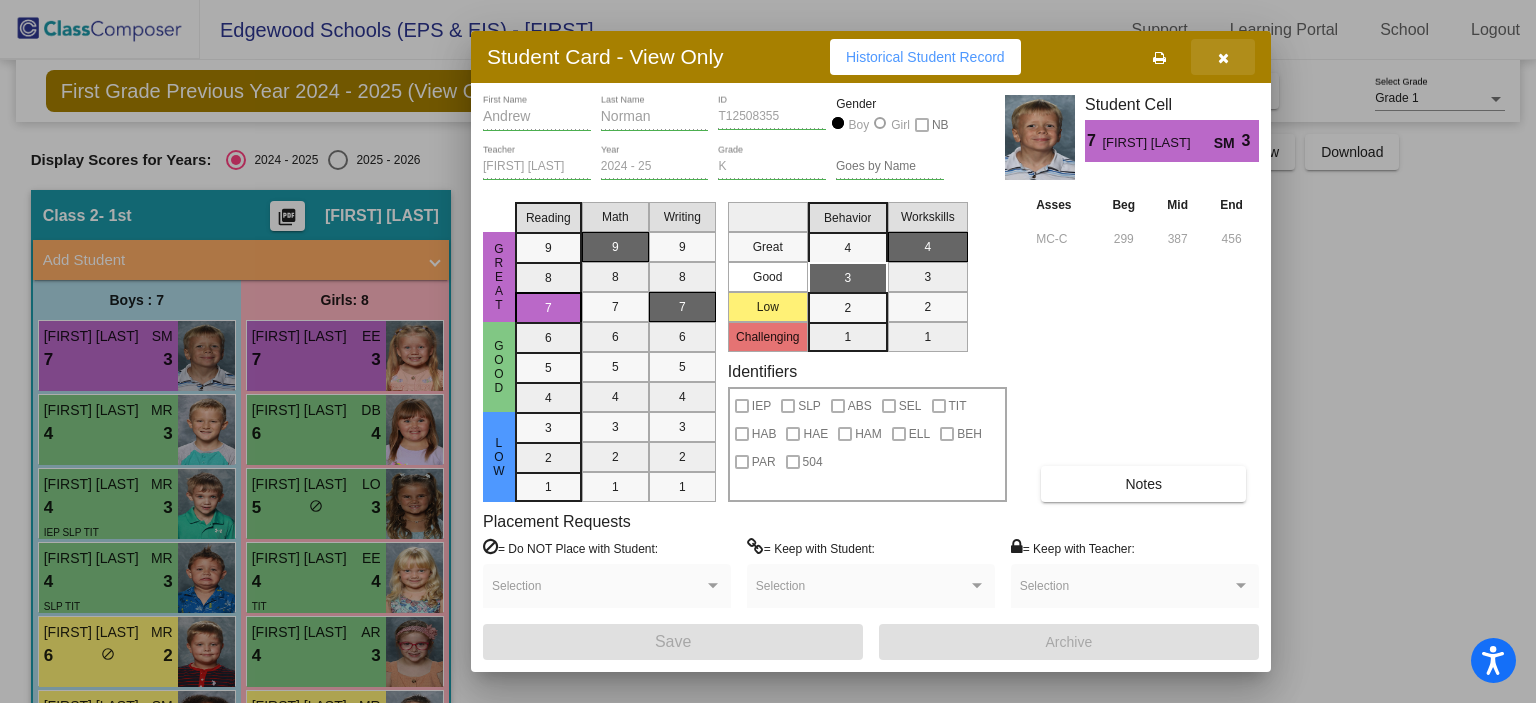 click at bounding box center [1223, 57] 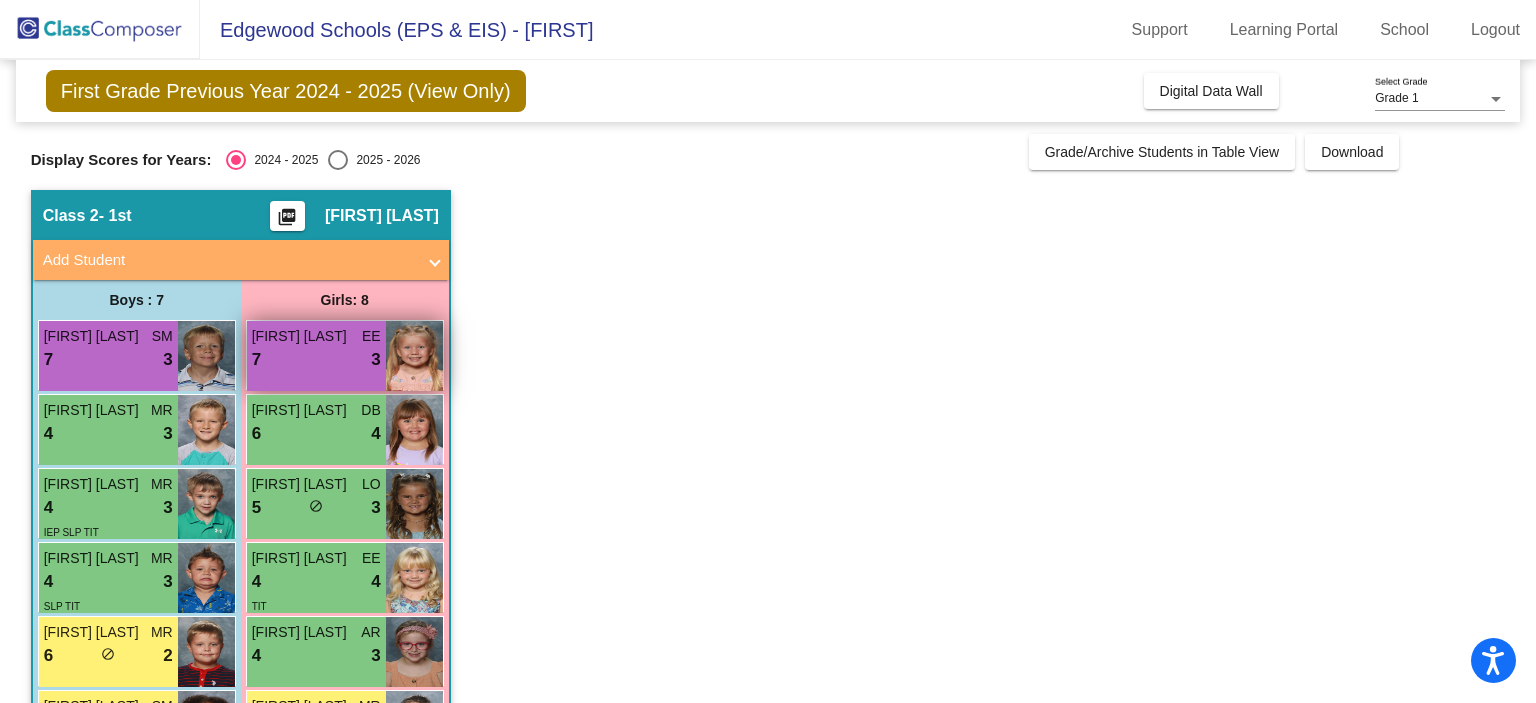 click on "Maelynn Chambers EE 7 lock do_not_disturb_alt 3" at bounding box center [316, 356] 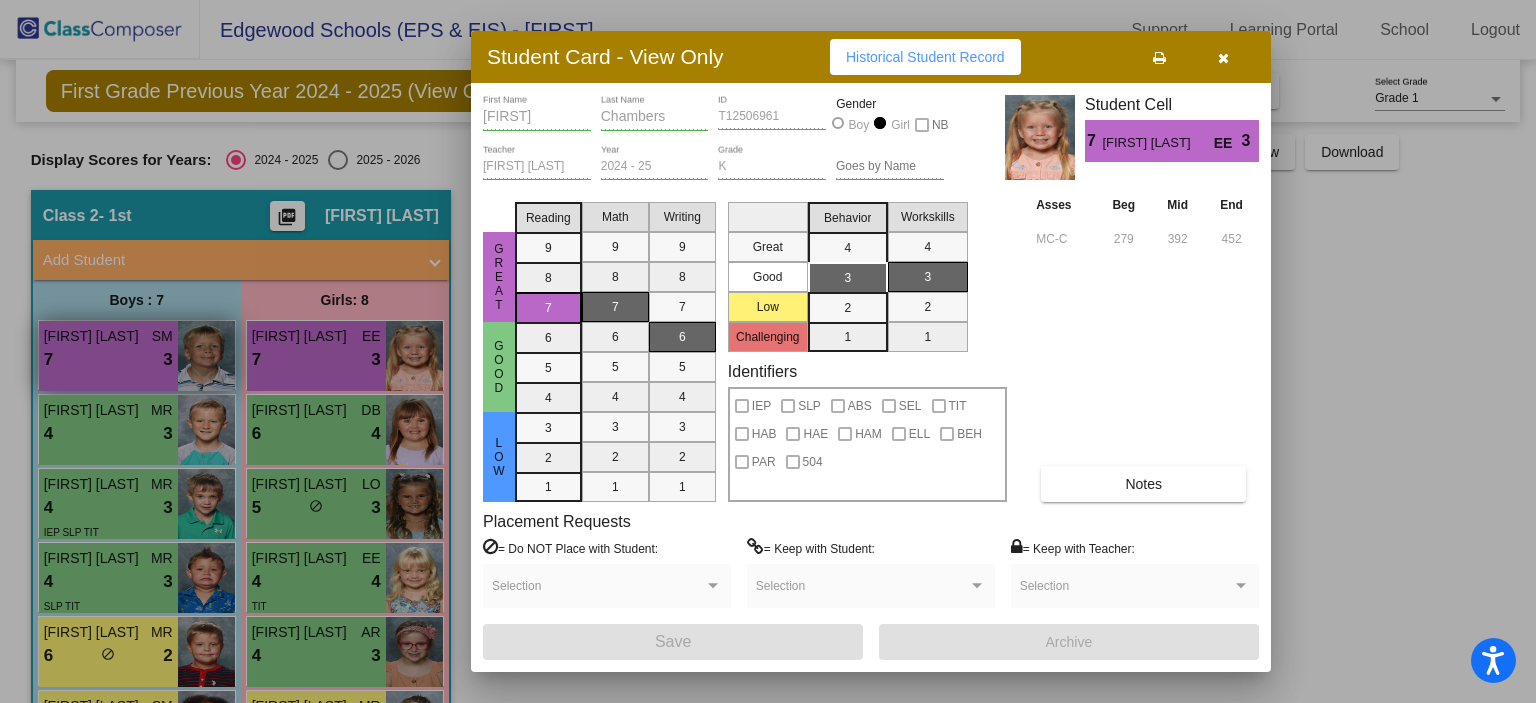 click at bounding box center [768, 351] 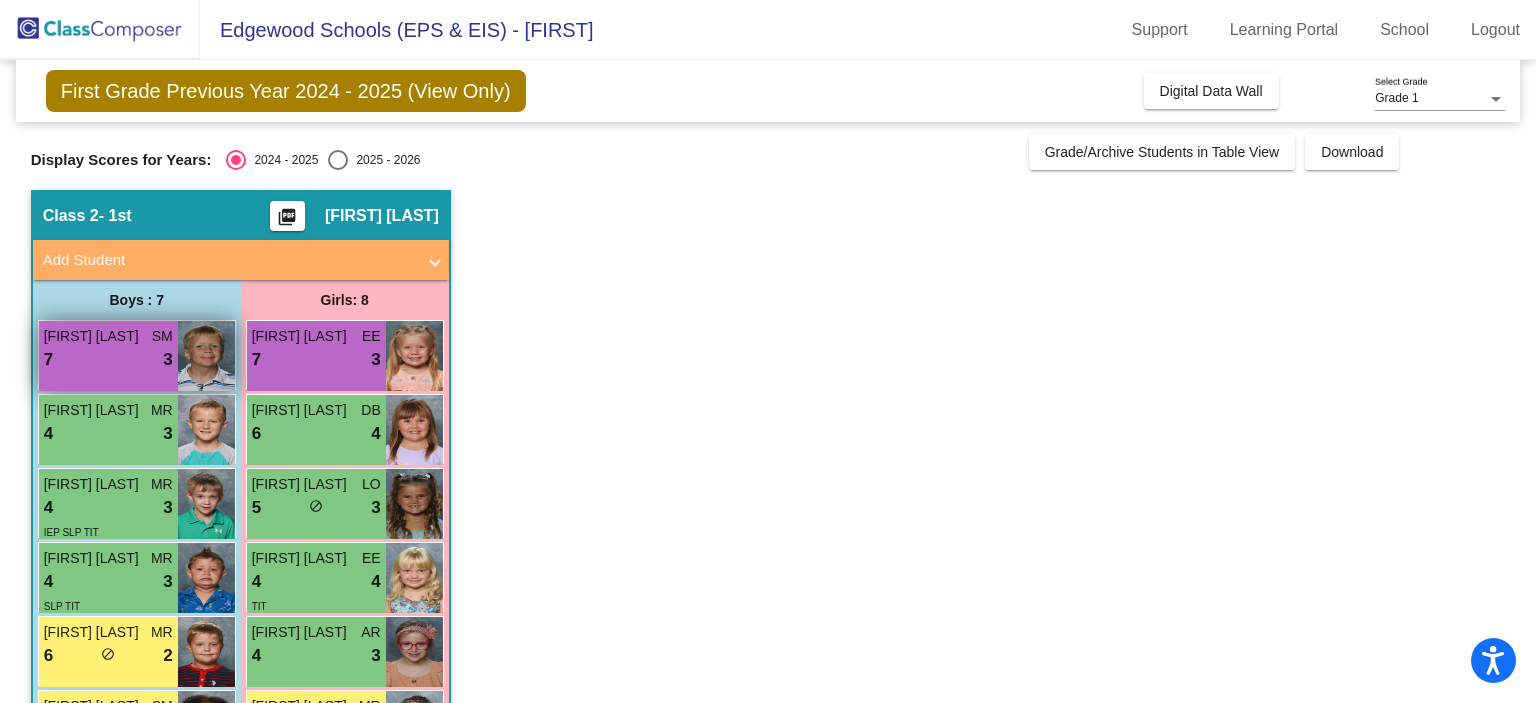 click on "Andrew Norman SM 7 lock do_not_disturb_alt 3" at bounding box center [108, 356] 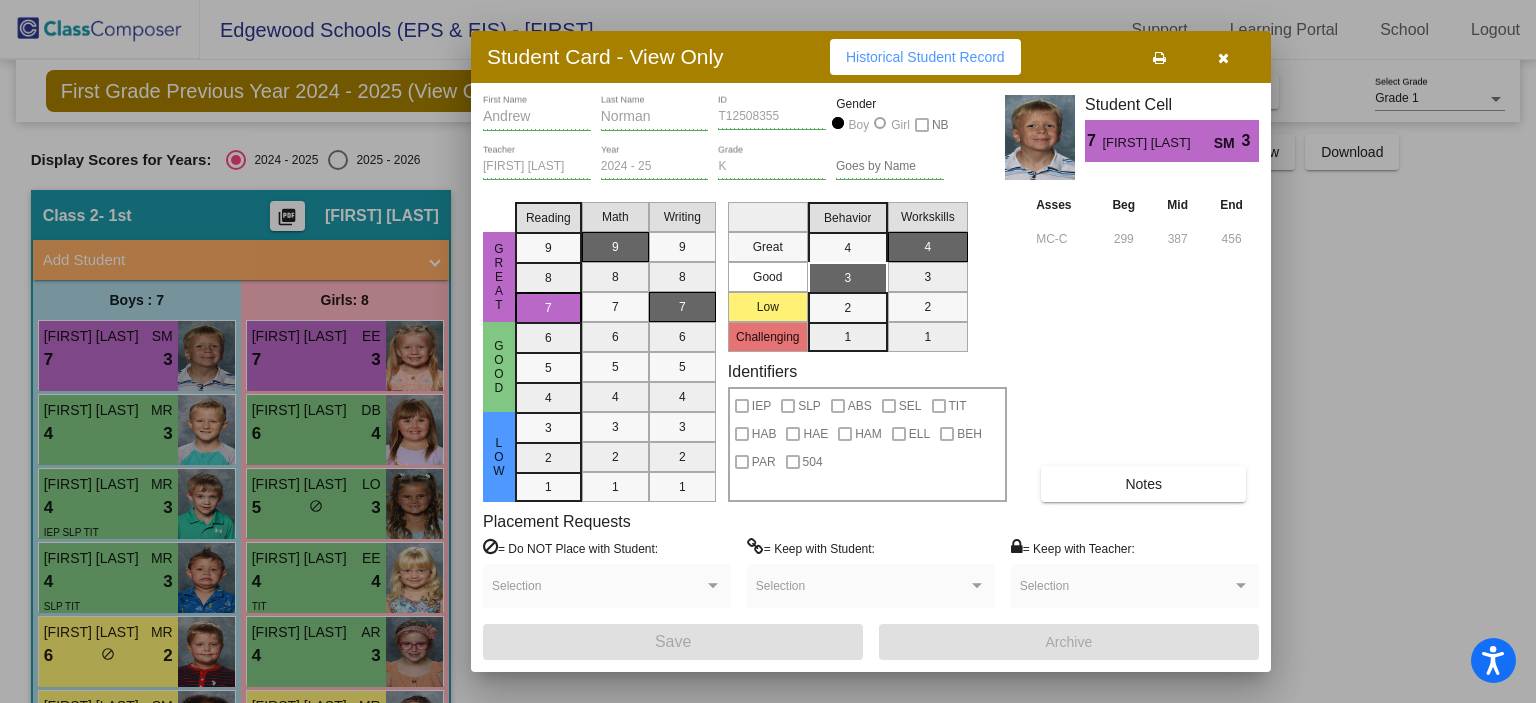 click on "SM" at bounding box center (1228, 143) 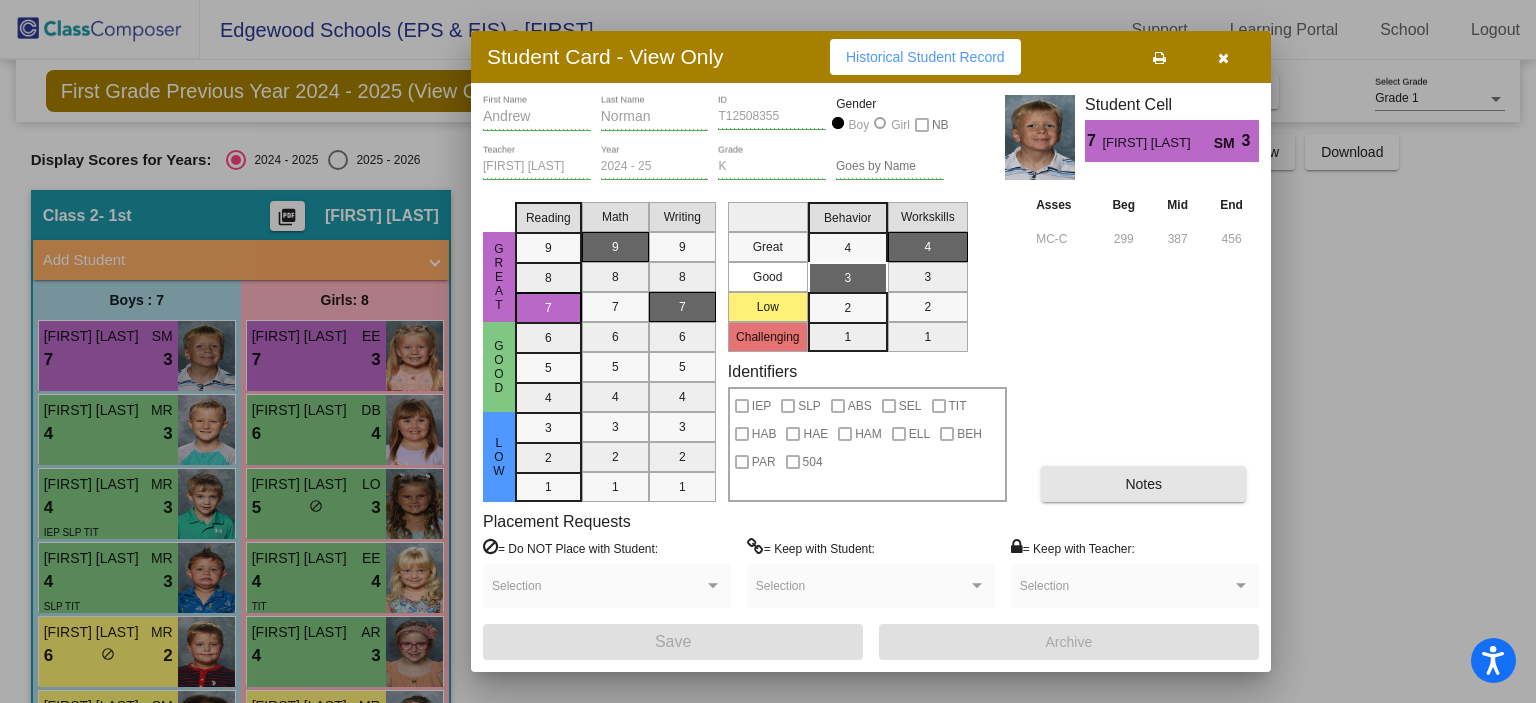 click on "Notes" at bounding box center (1143, 484) 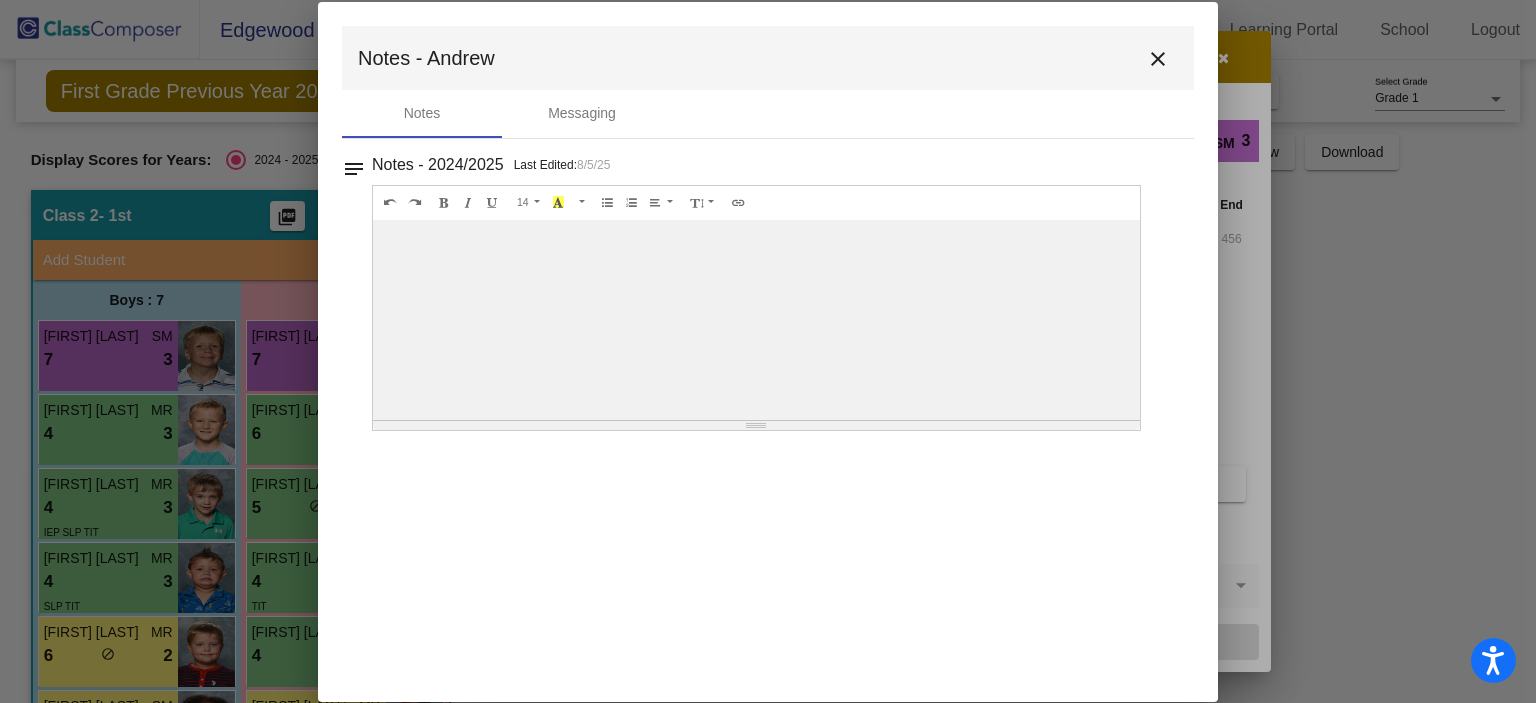 click on "close" at bounding box center [1158, 59] 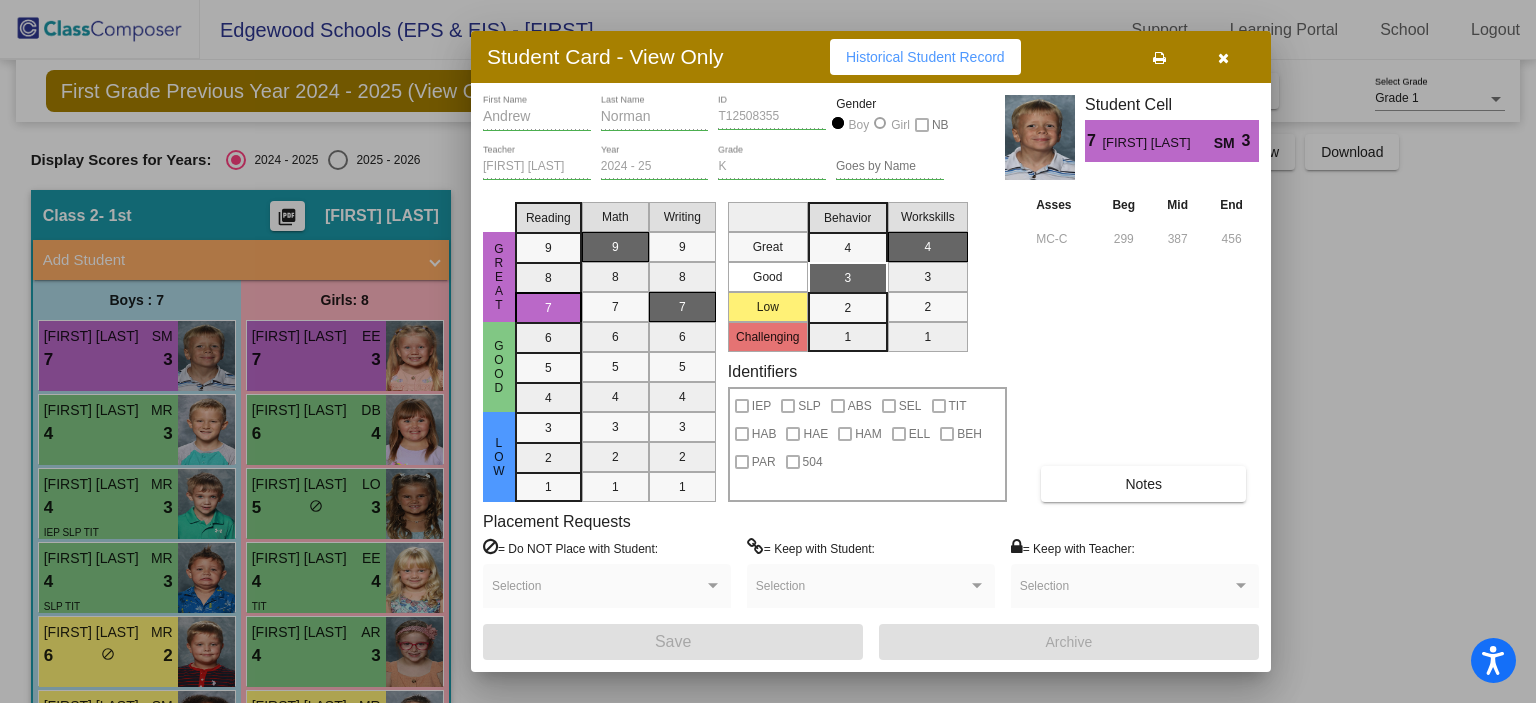 click at bounding box center [1223, 57] 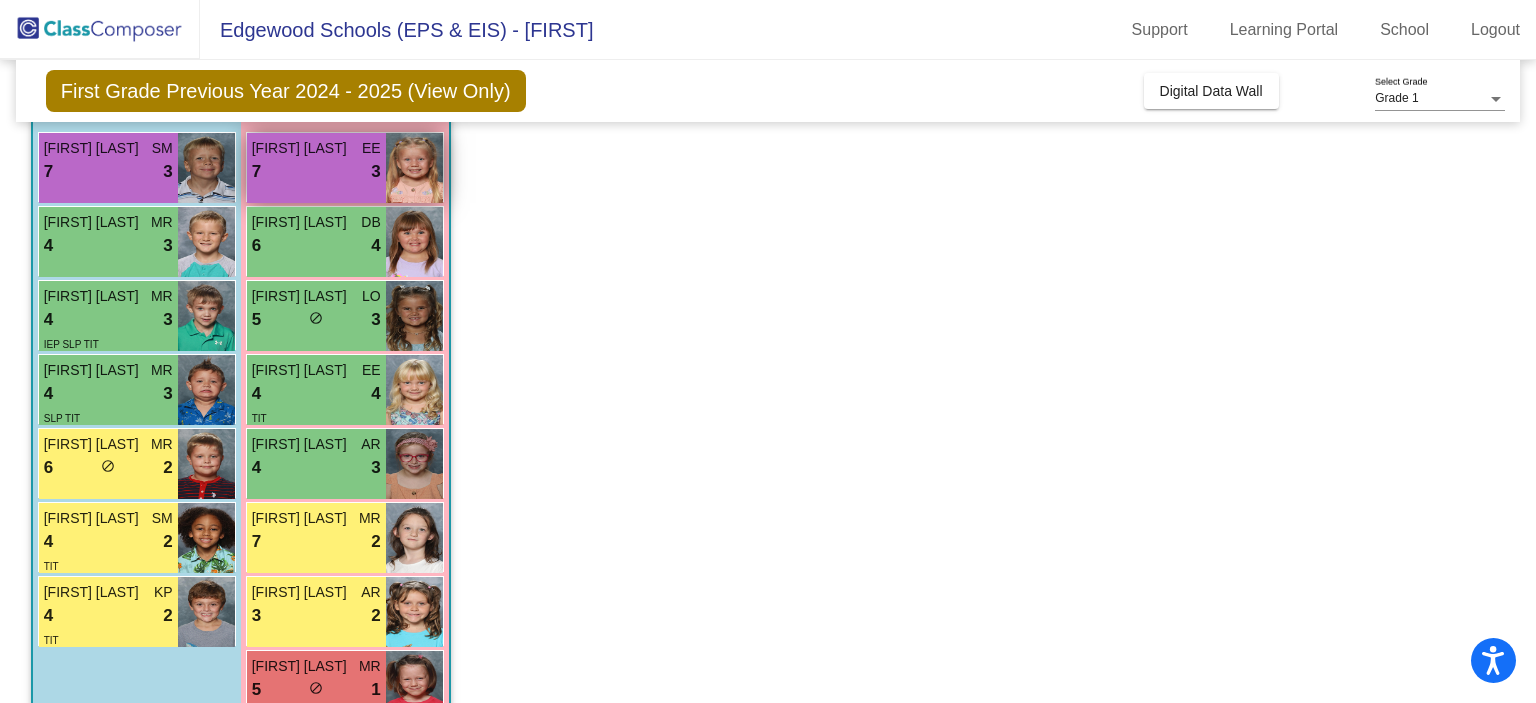 scroll, scrollTop: 240, scrollLeft: 0, axis: vertical 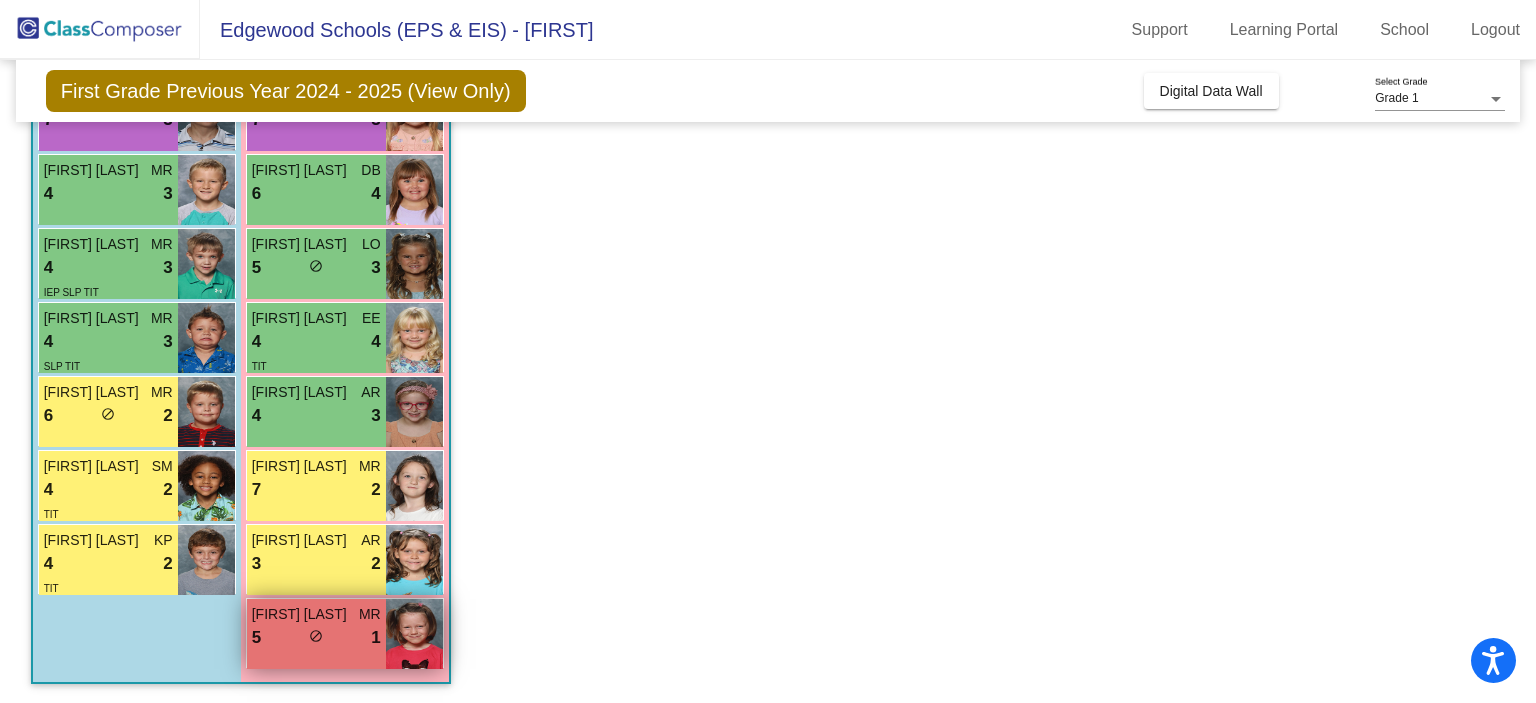 click on "5 lock do_not_disturb_alt 1" at bounding box center (316, 638) 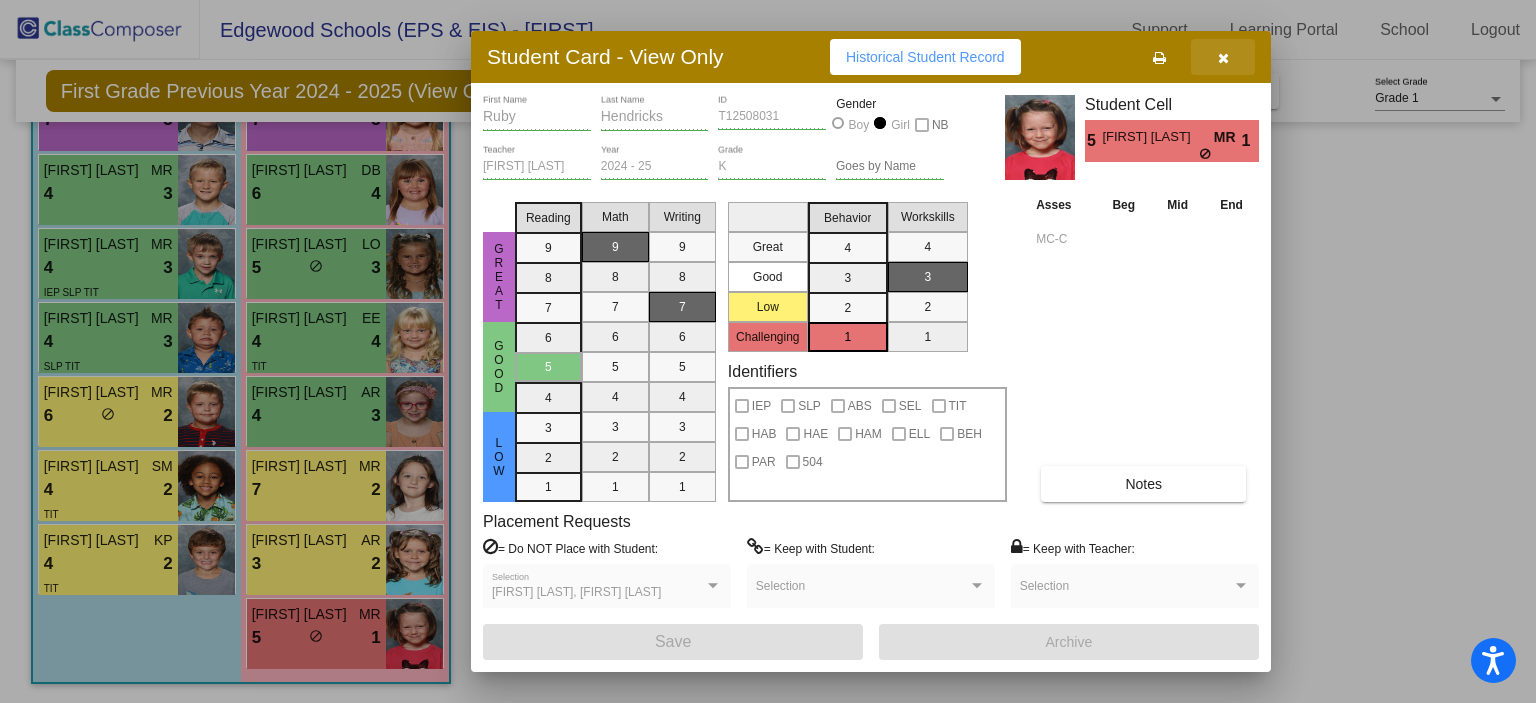 click at bounding box center [1223, 58] 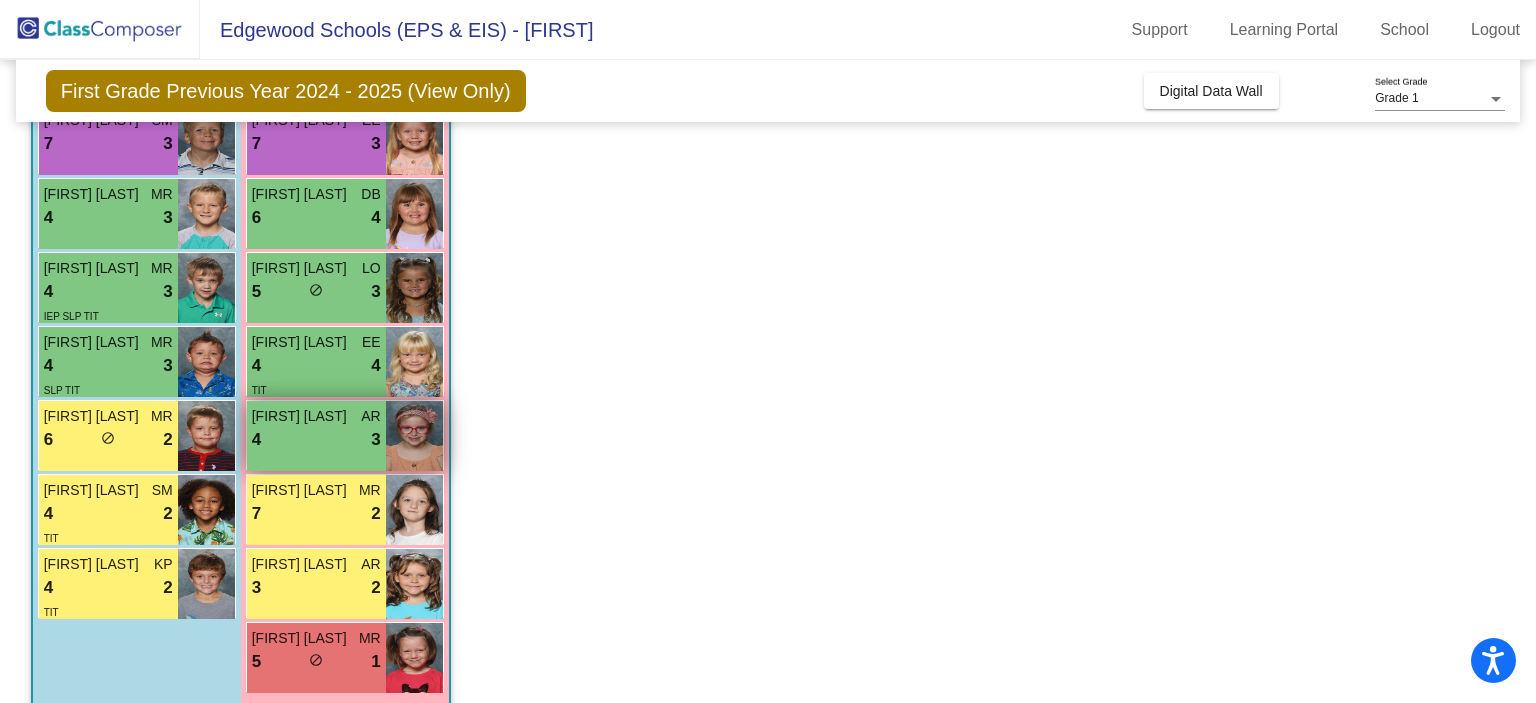scroll, scrollTop: 240, scrollLeft: 0, axis: vertical 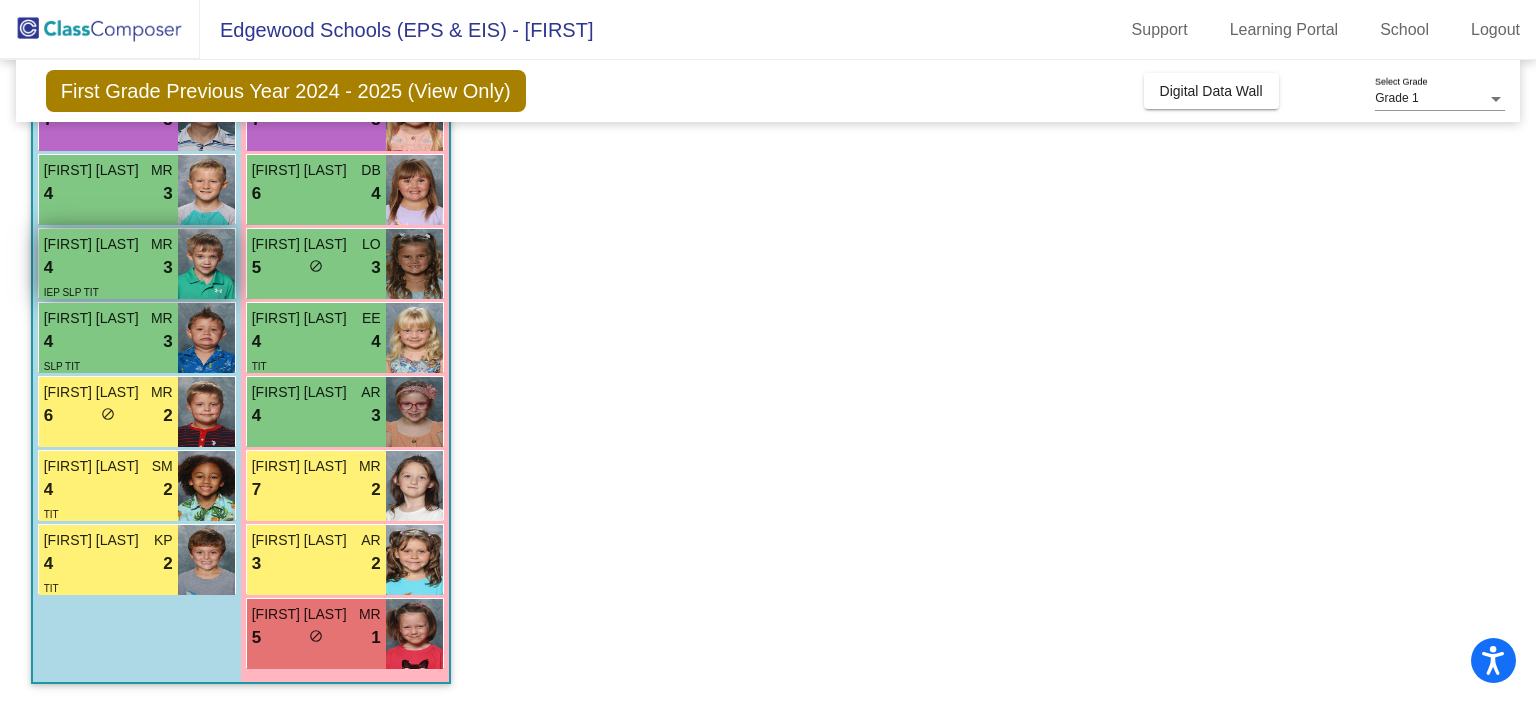 click on "4 lock do_not_disturb_alt 3" at bounding box center (108, 268) 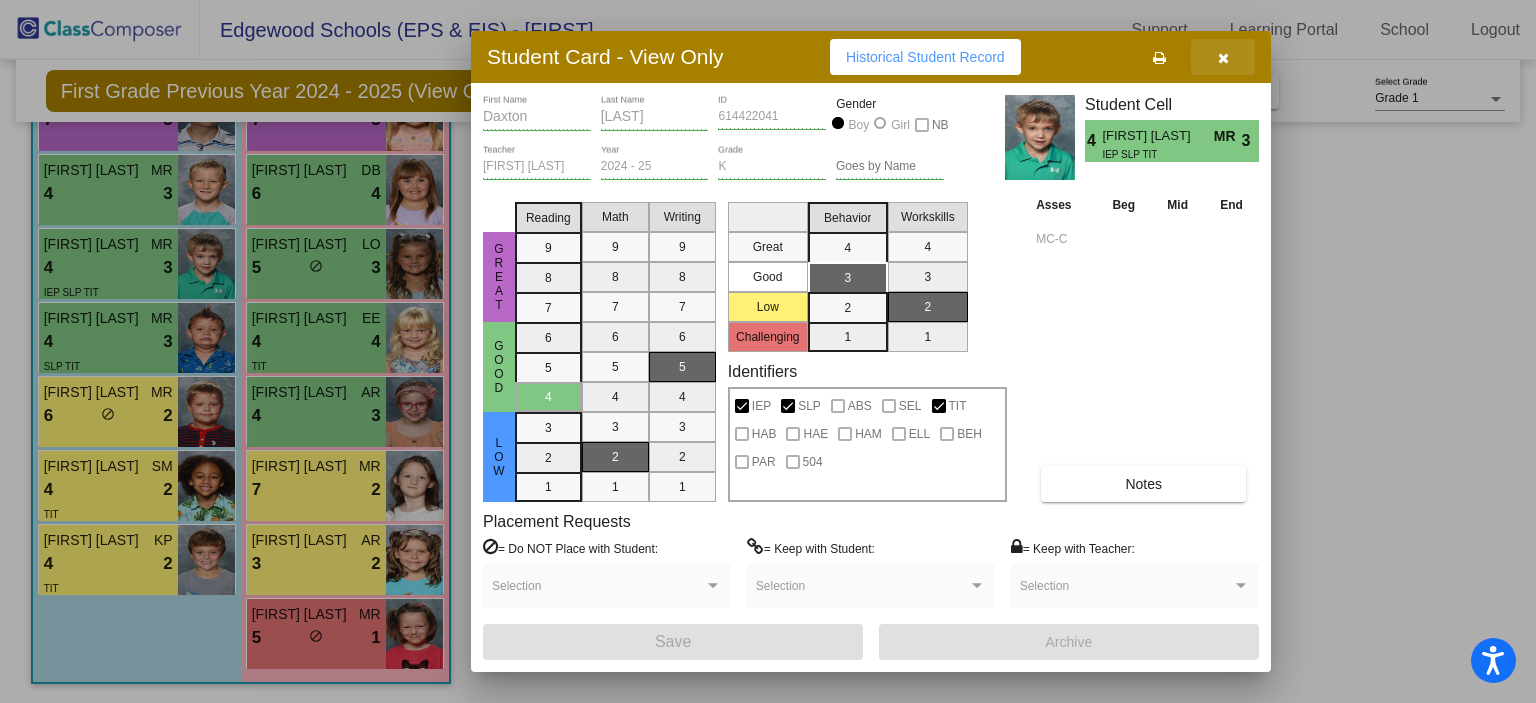 click at bounding box center (1223, 58) 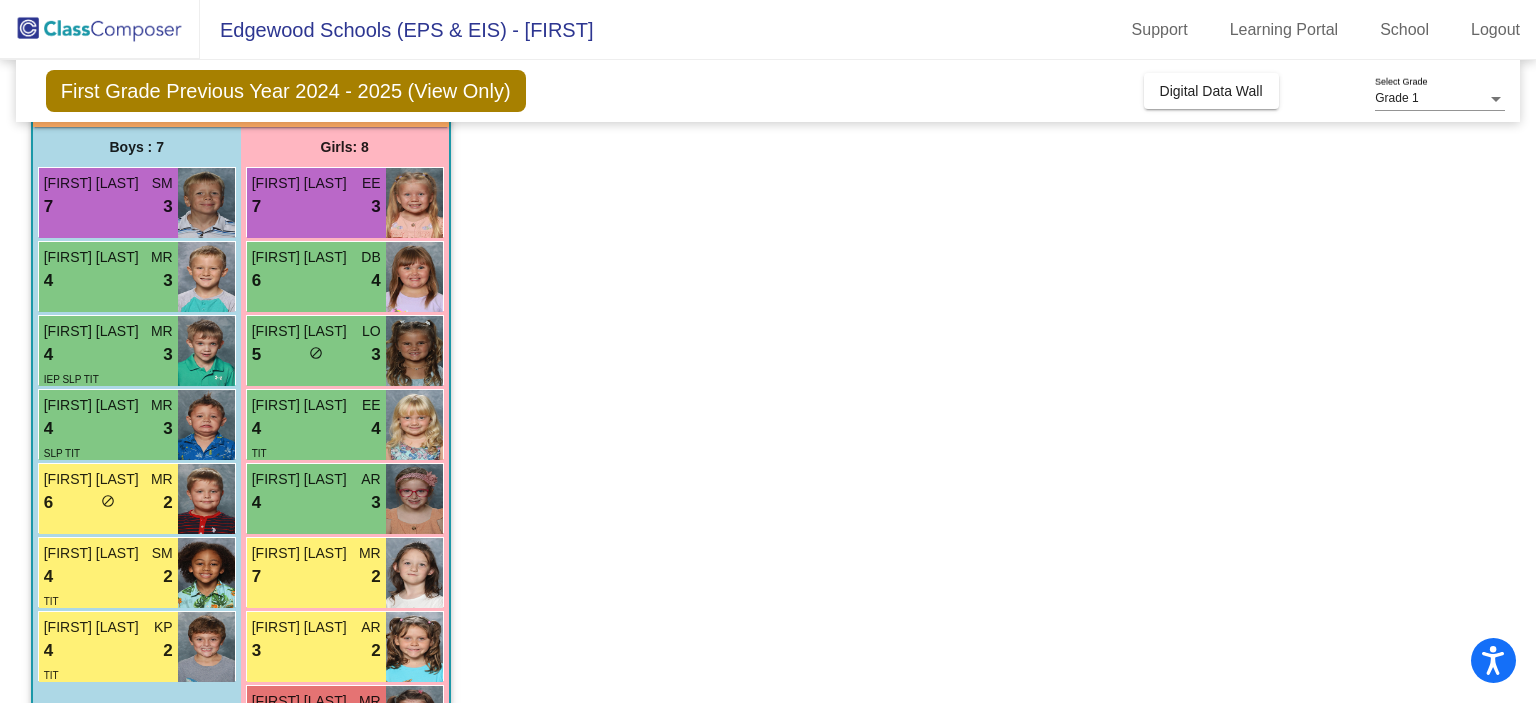 scroll, scrollTop: 240, scrollLeft: 0, axis: vertical 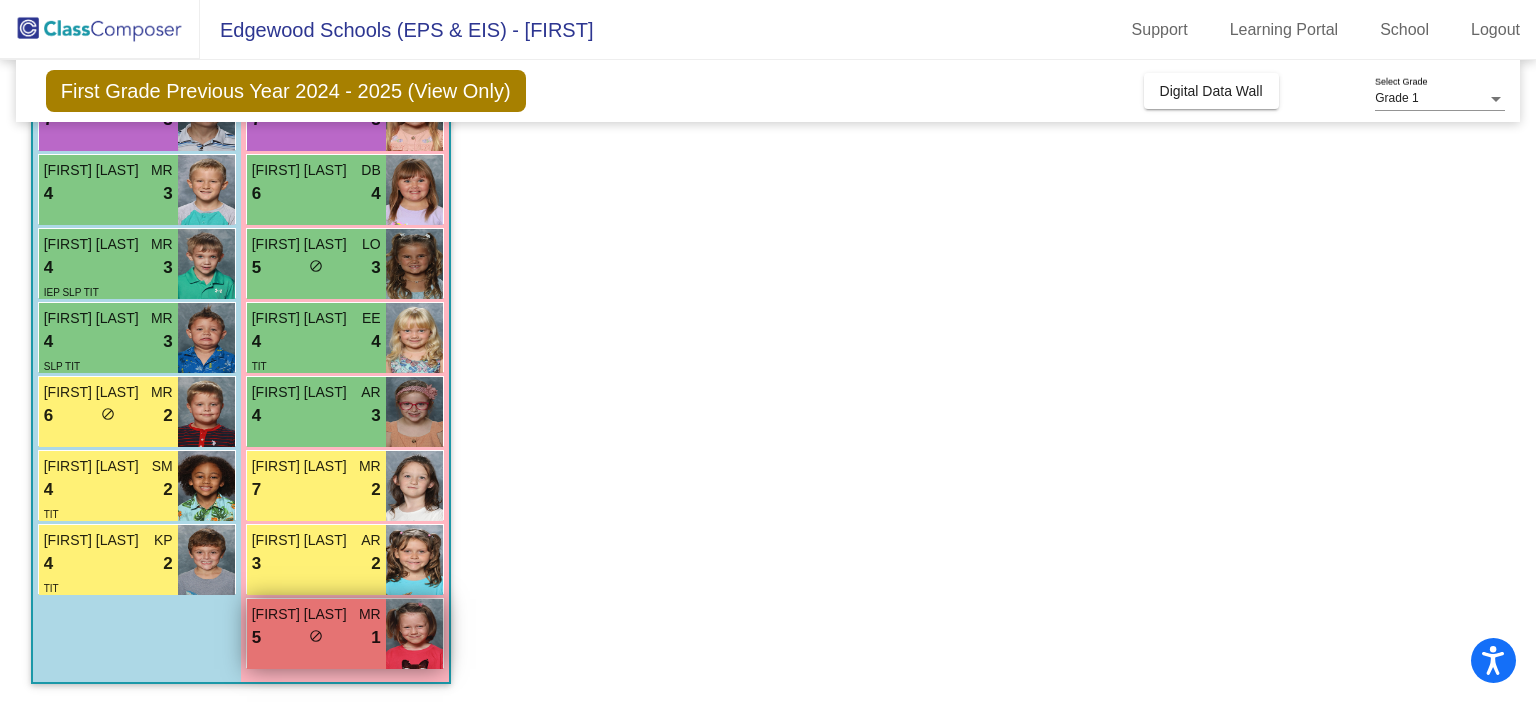 click on "lock do_not_disturb_alt" at bounding box center (316, 638) 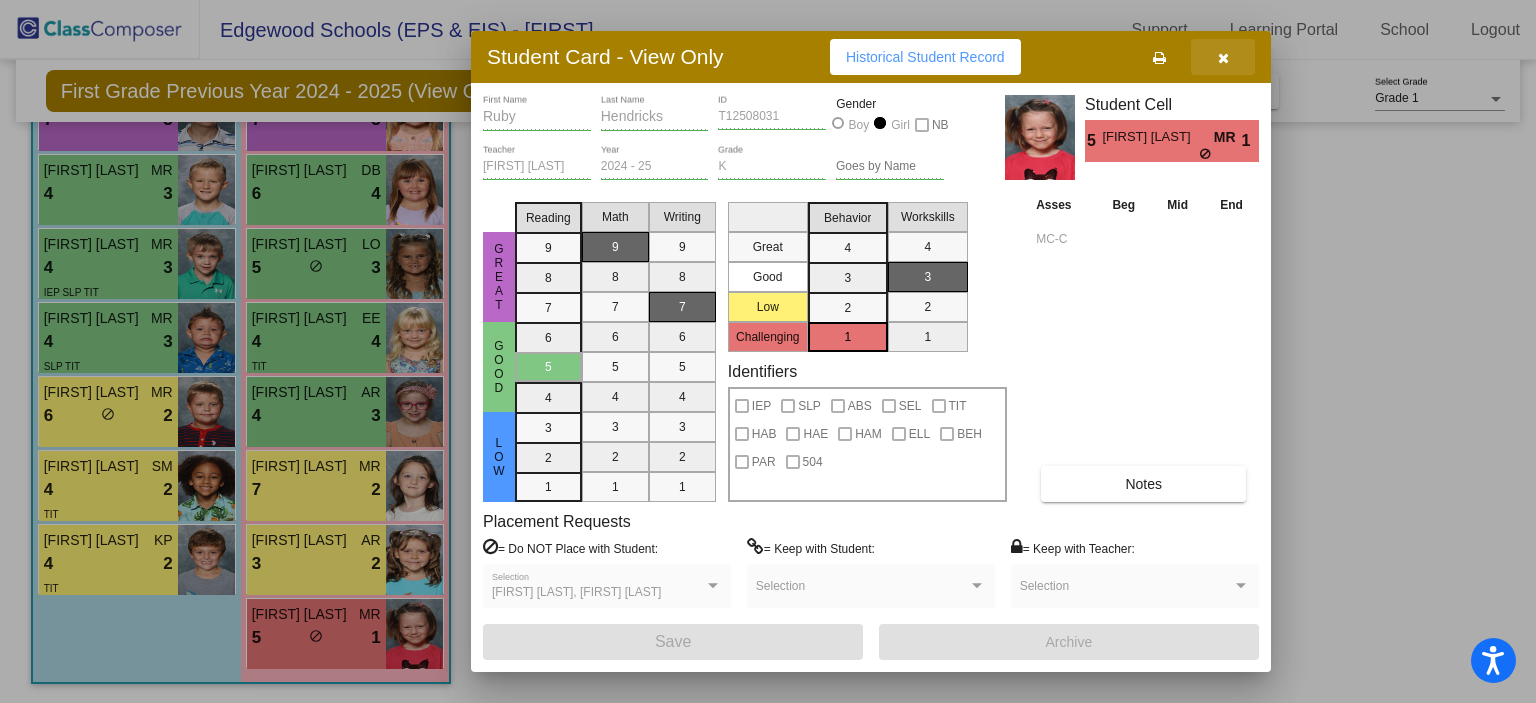 click at bounding box center (1223, 57) 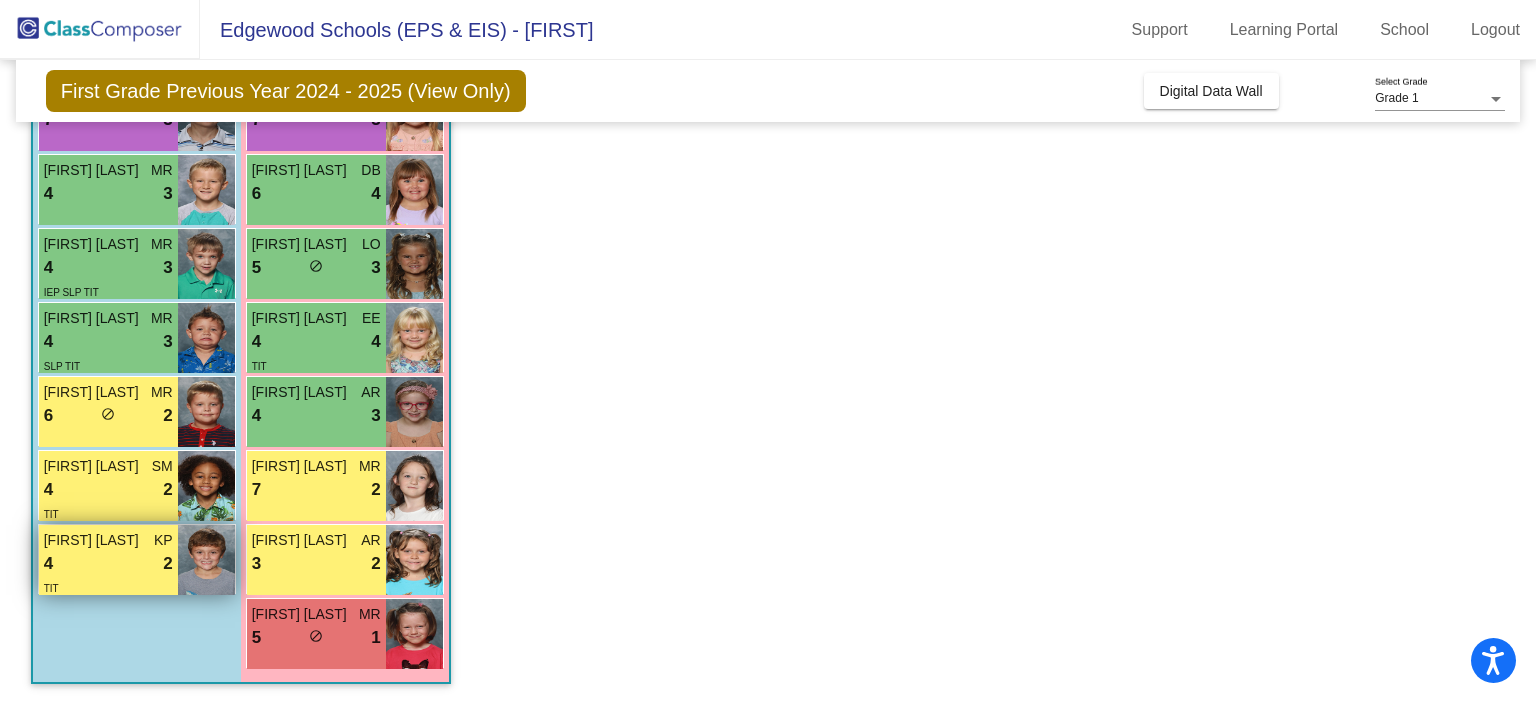 click on "4 lock do_not_disturb_alt 2" at bounding box center (108, 564) 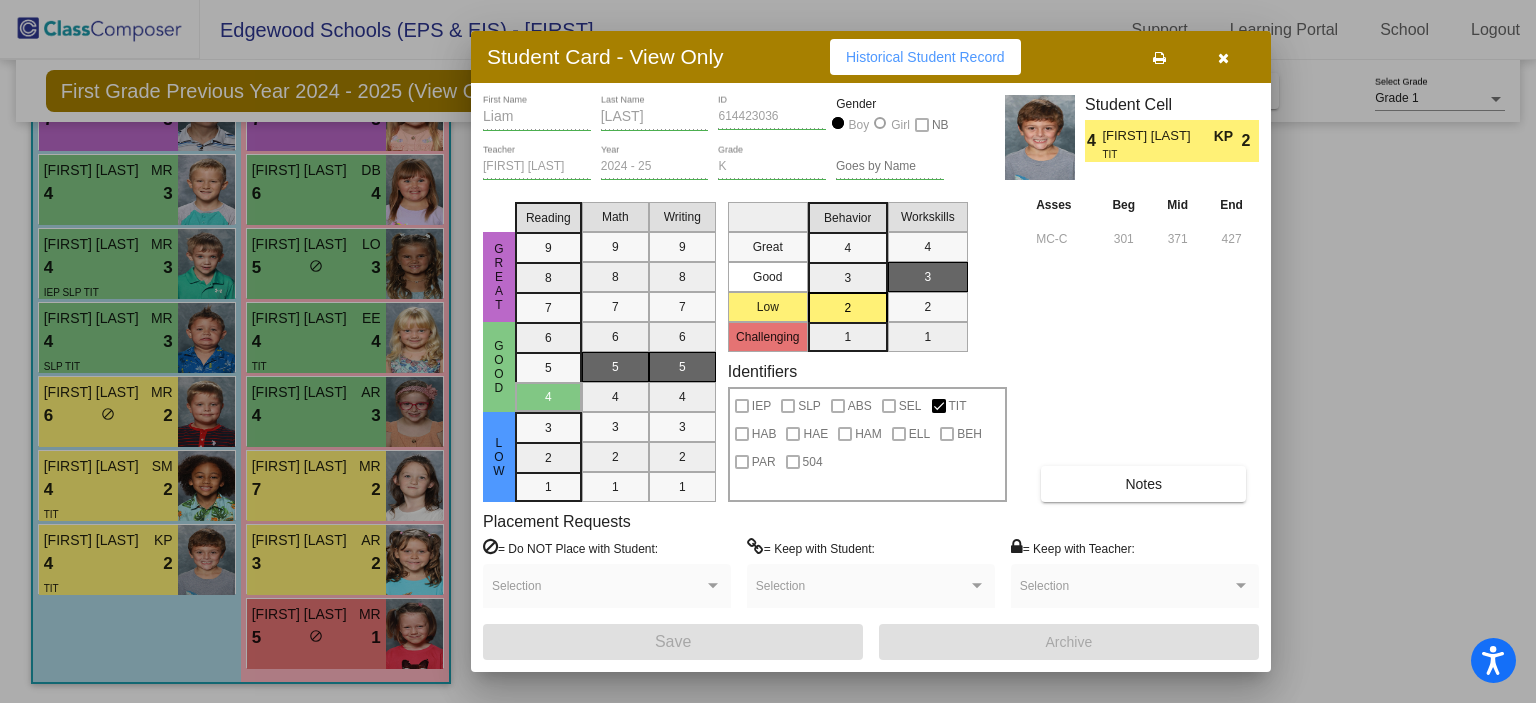 click at bounding box center [1223, 58] 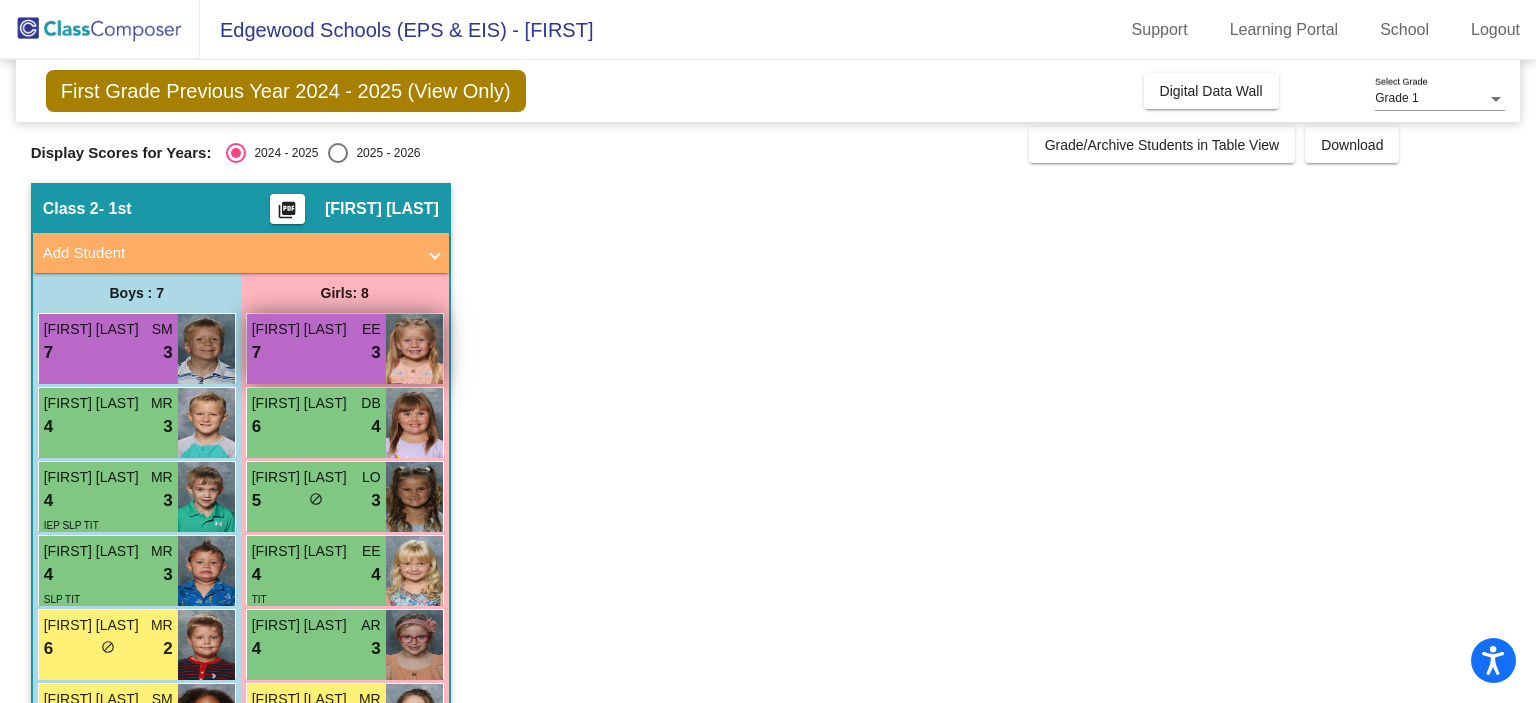 scroll, scrollTop: 0, scrollLeft: 0, axis: both 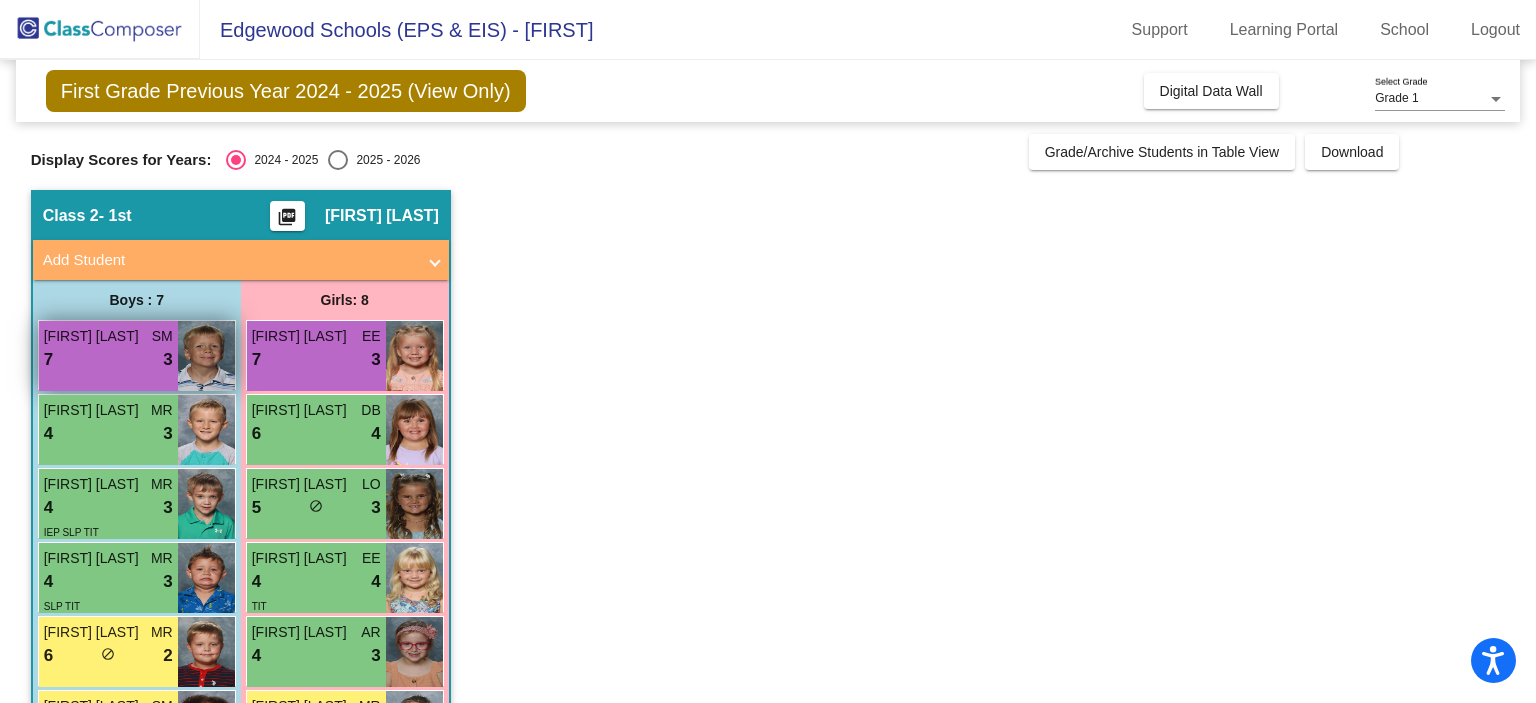 click on "7 lock do_not_disturb_alt 3" at bounding box center (108, 360) 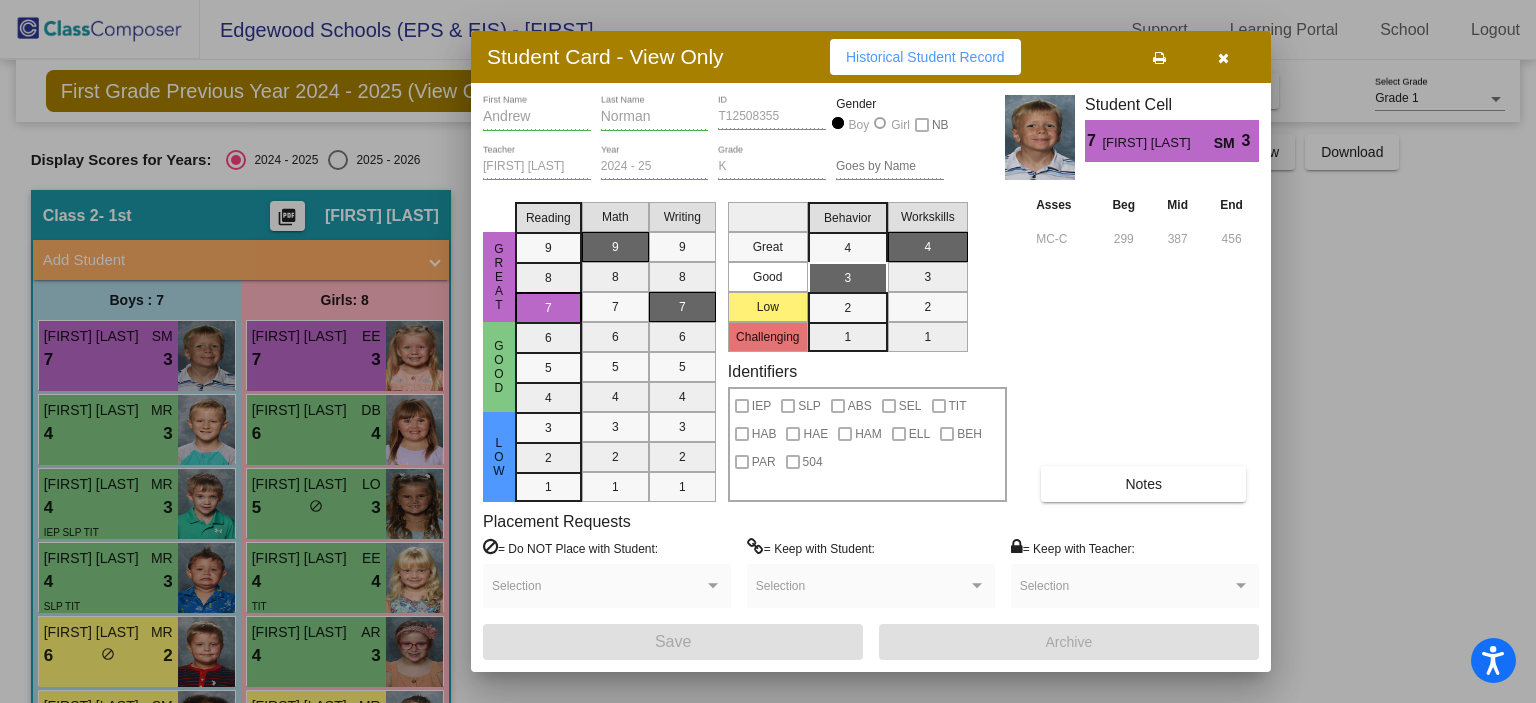 click at bounding box center (1223, 58) 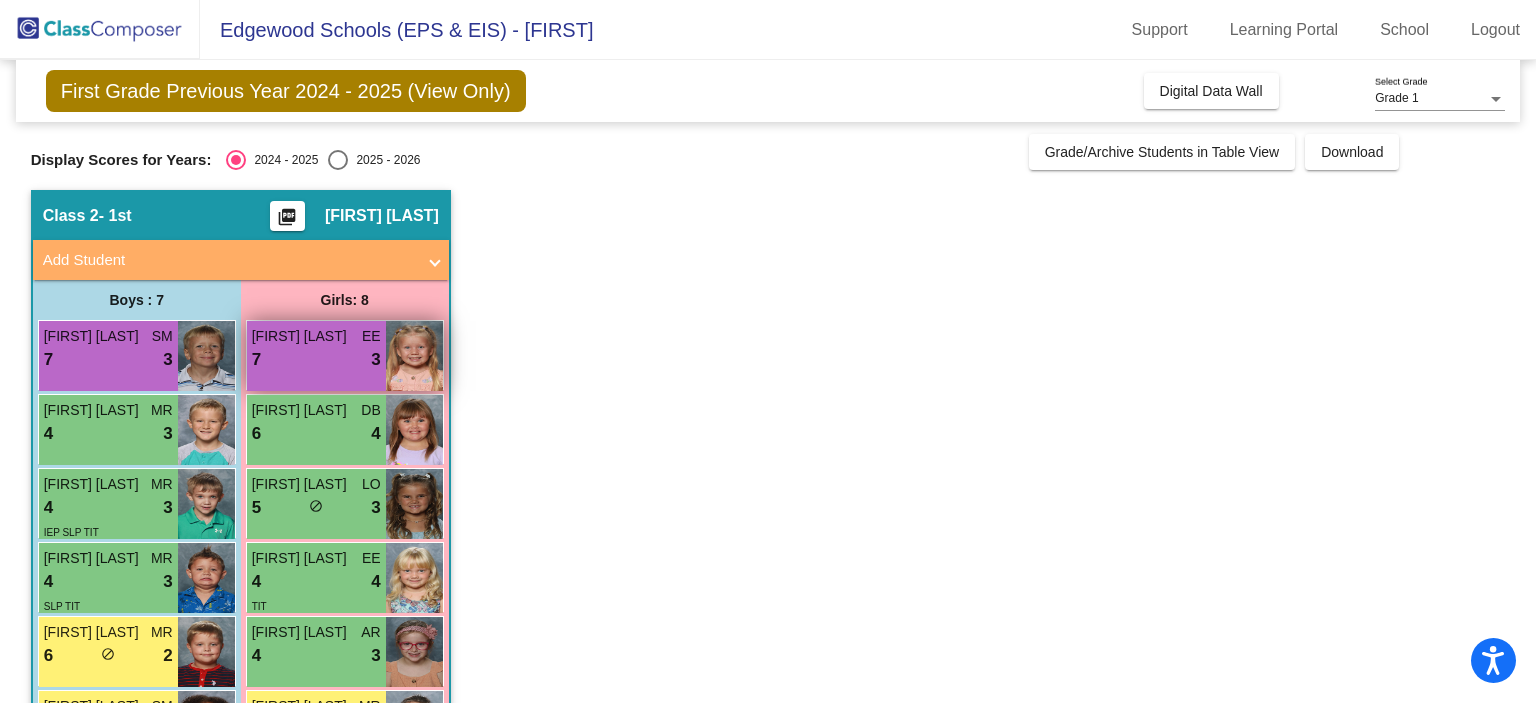 click on "7 lock do_not_disturb_alt 3" at bounding box center [316, 360] 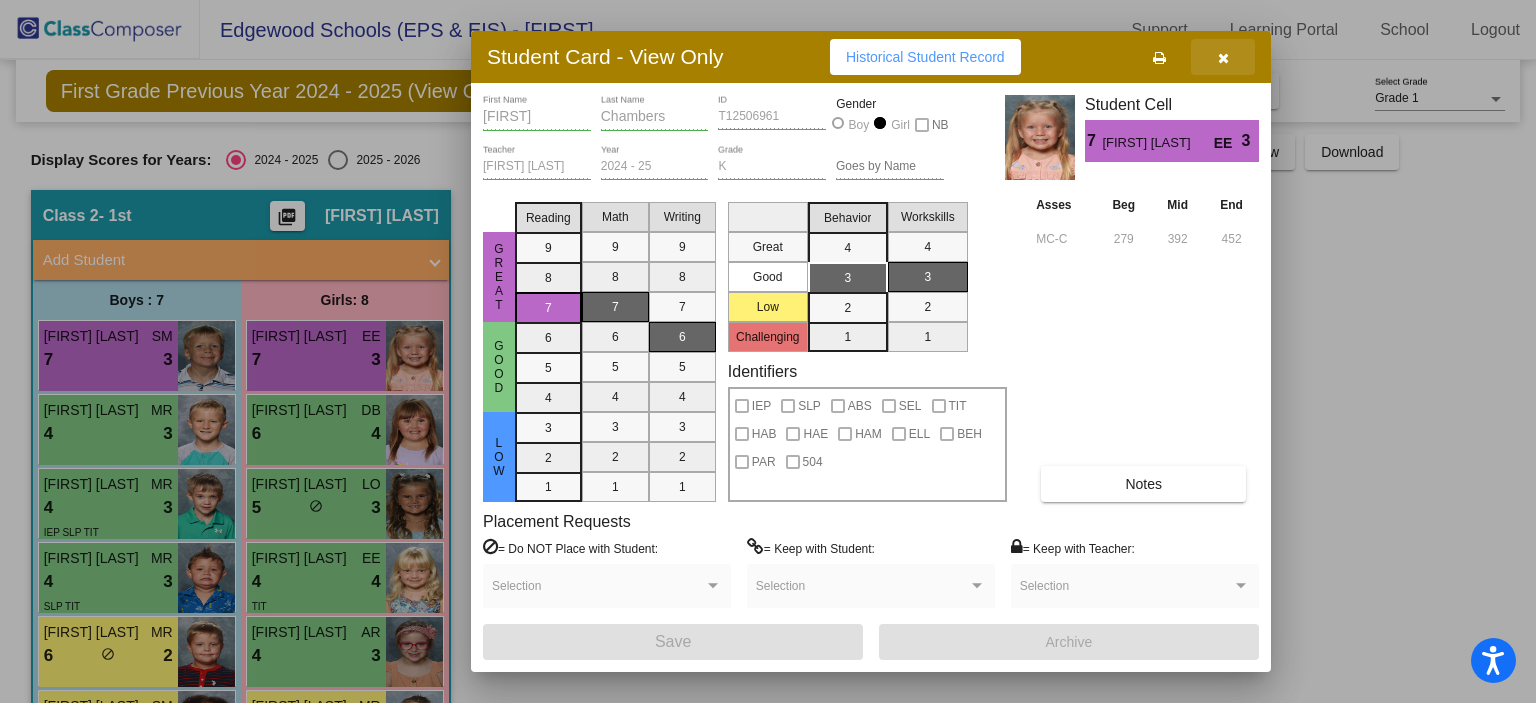 click at bounding box center [1223, 58] 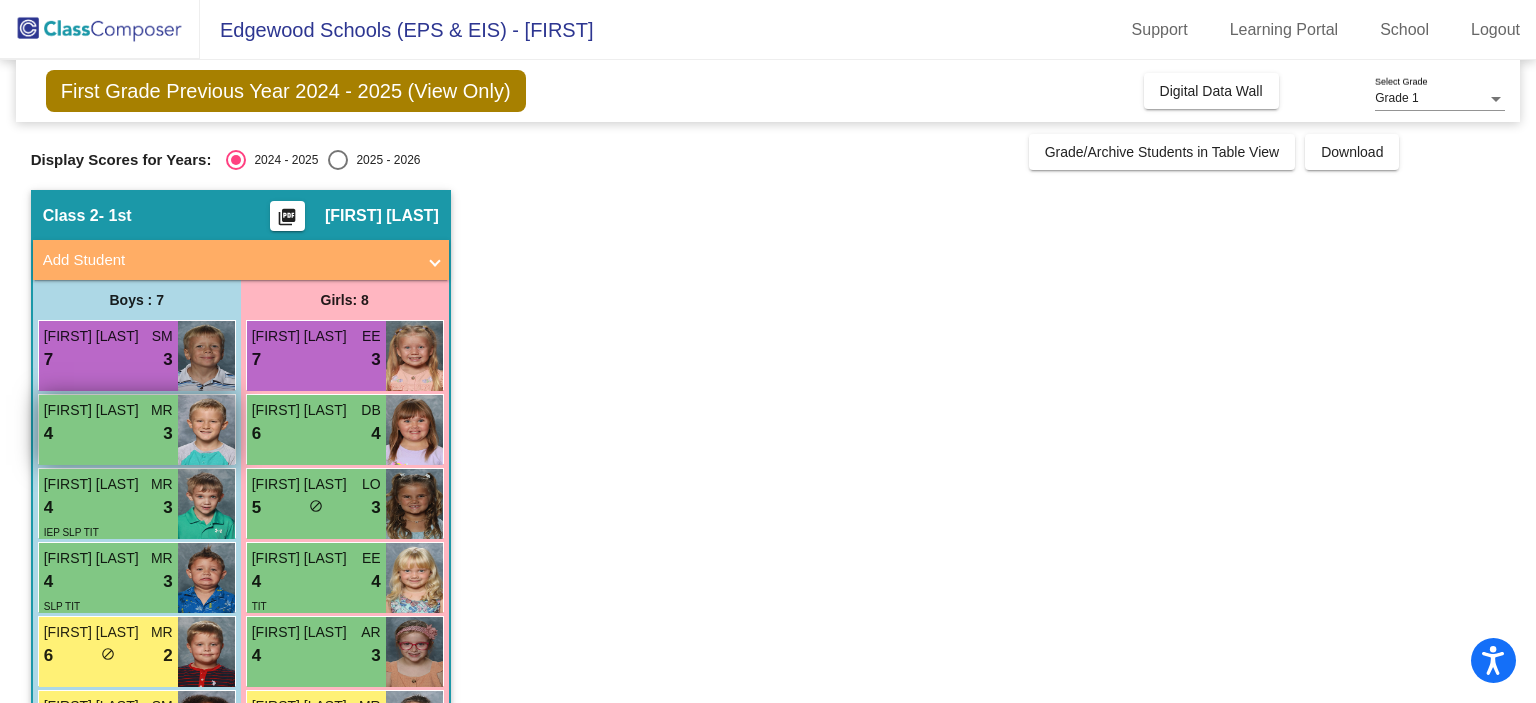 click on "4 lock do_not_disturb_alt 3" at bounding box center [108, 434] 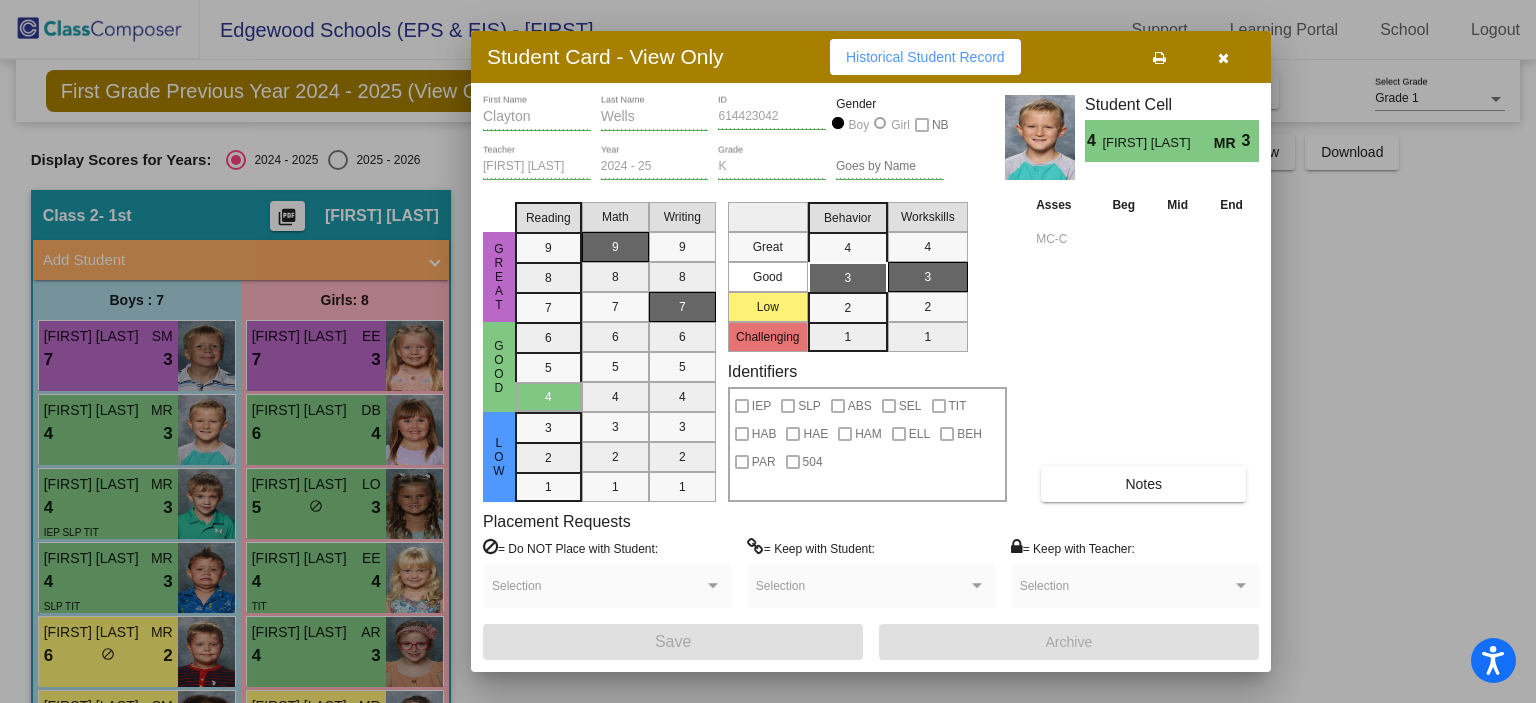 click at bounding box center (1223, 58) 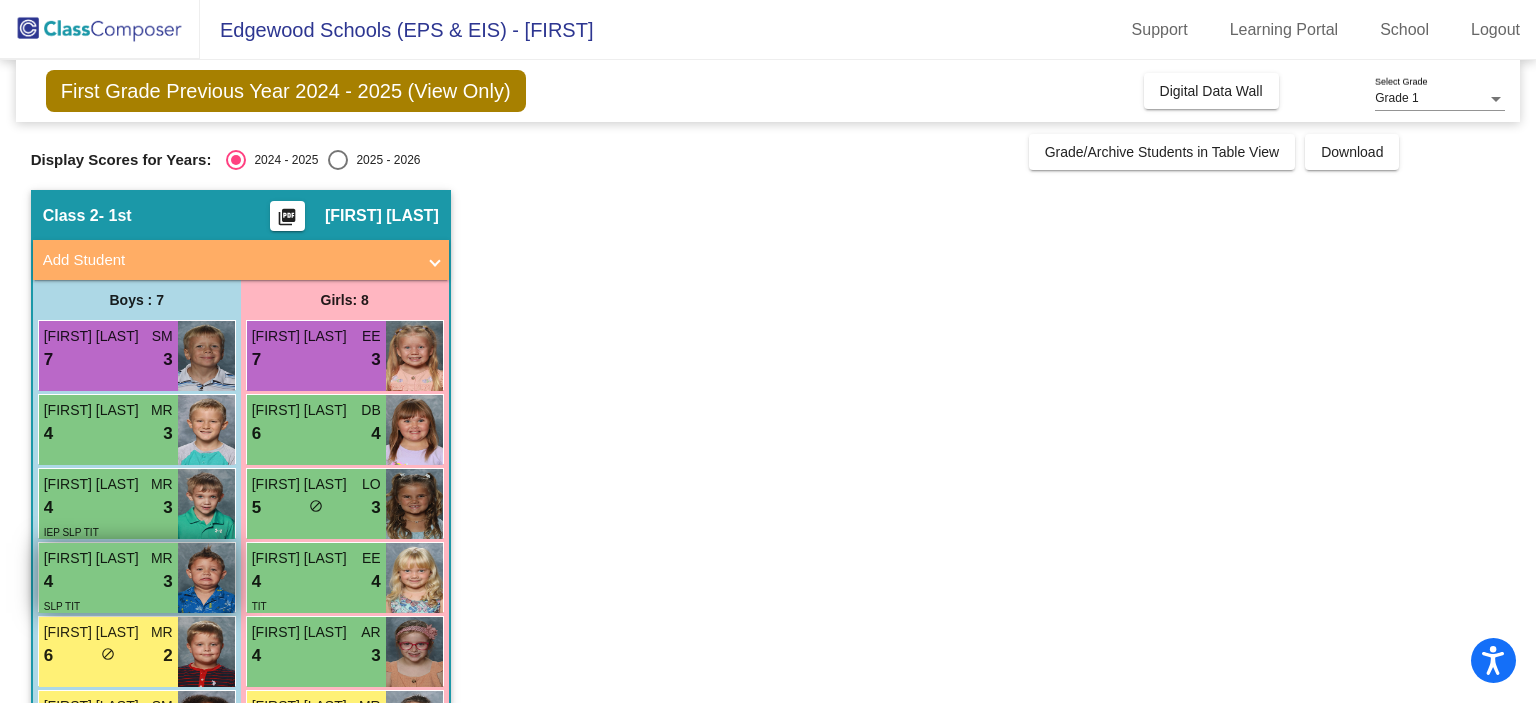 drag, startPoint x: 84, startPoint y: 583, endPoint x: 68, endPoint y: 573, distance: 18.867962 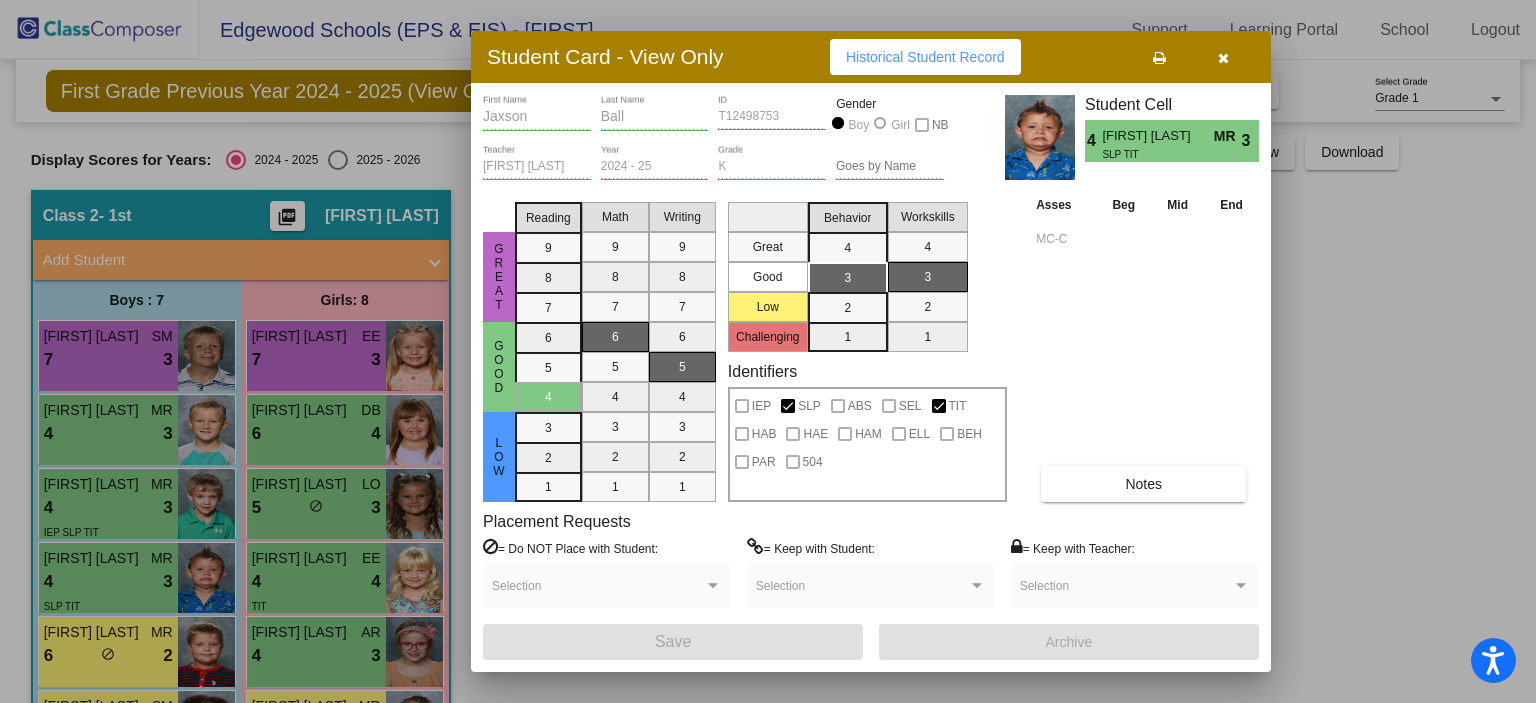 click at bounding box center (1223, 57) 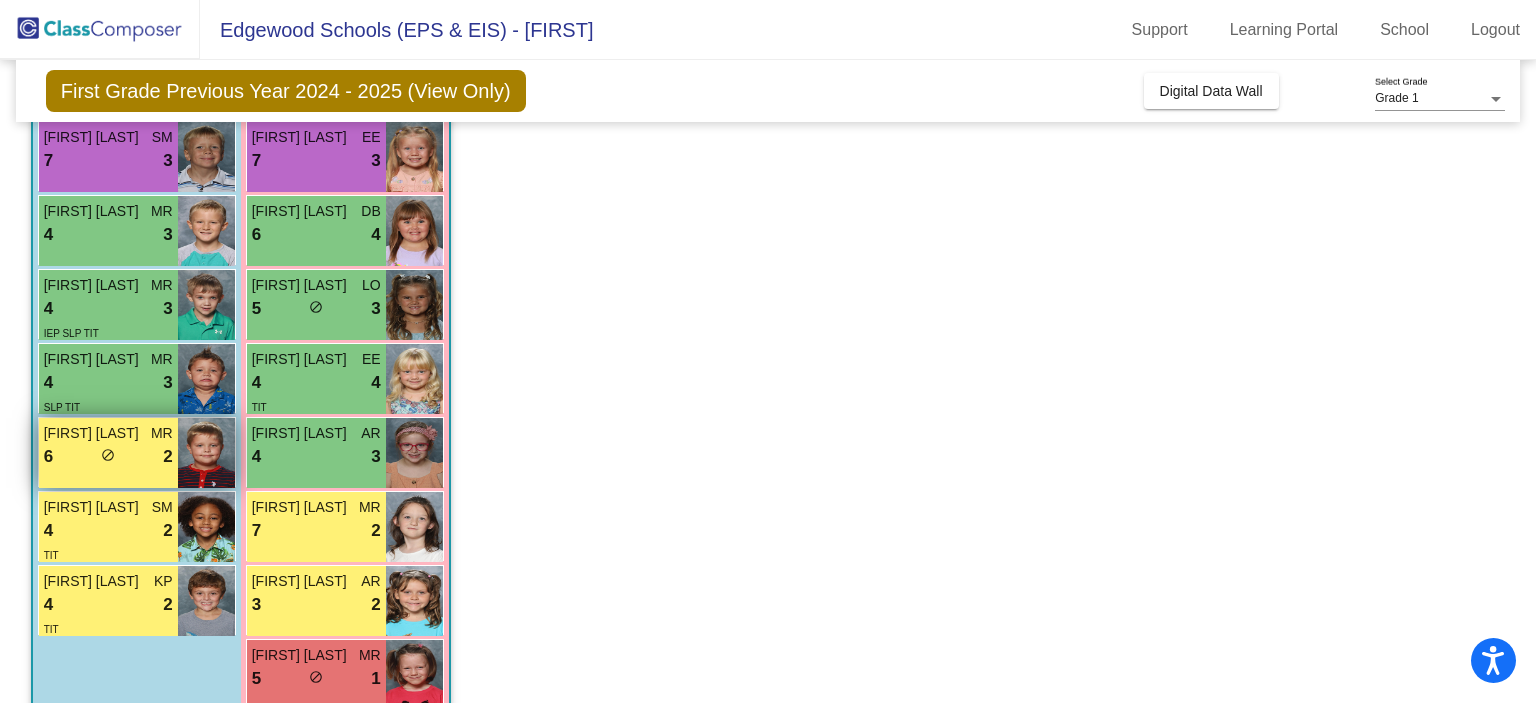 scroll, scrollTop: 200, scrollLeft: 0, axis: vertical 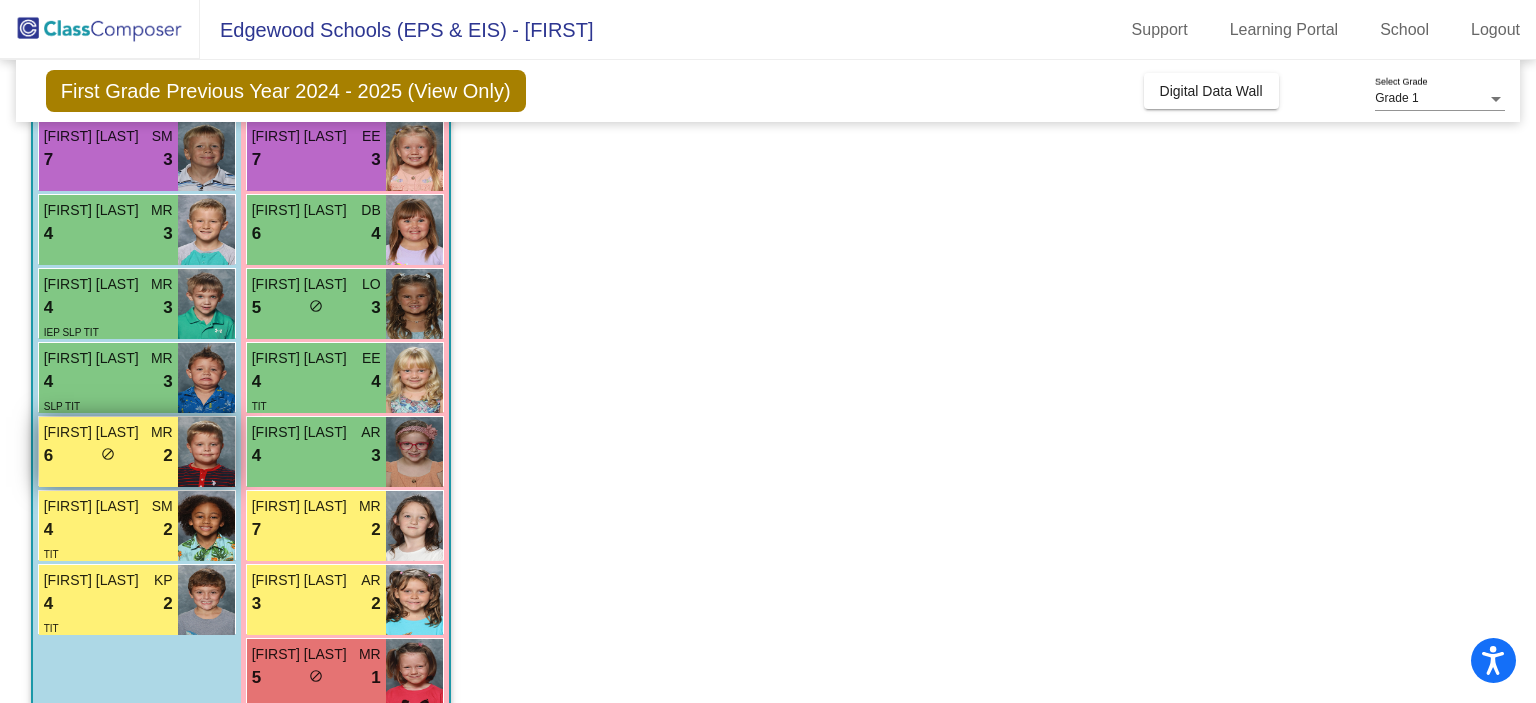 click on "Caleb May MR 6 lock do_not_disturb_alt 2" at bounding box center [108, 452] 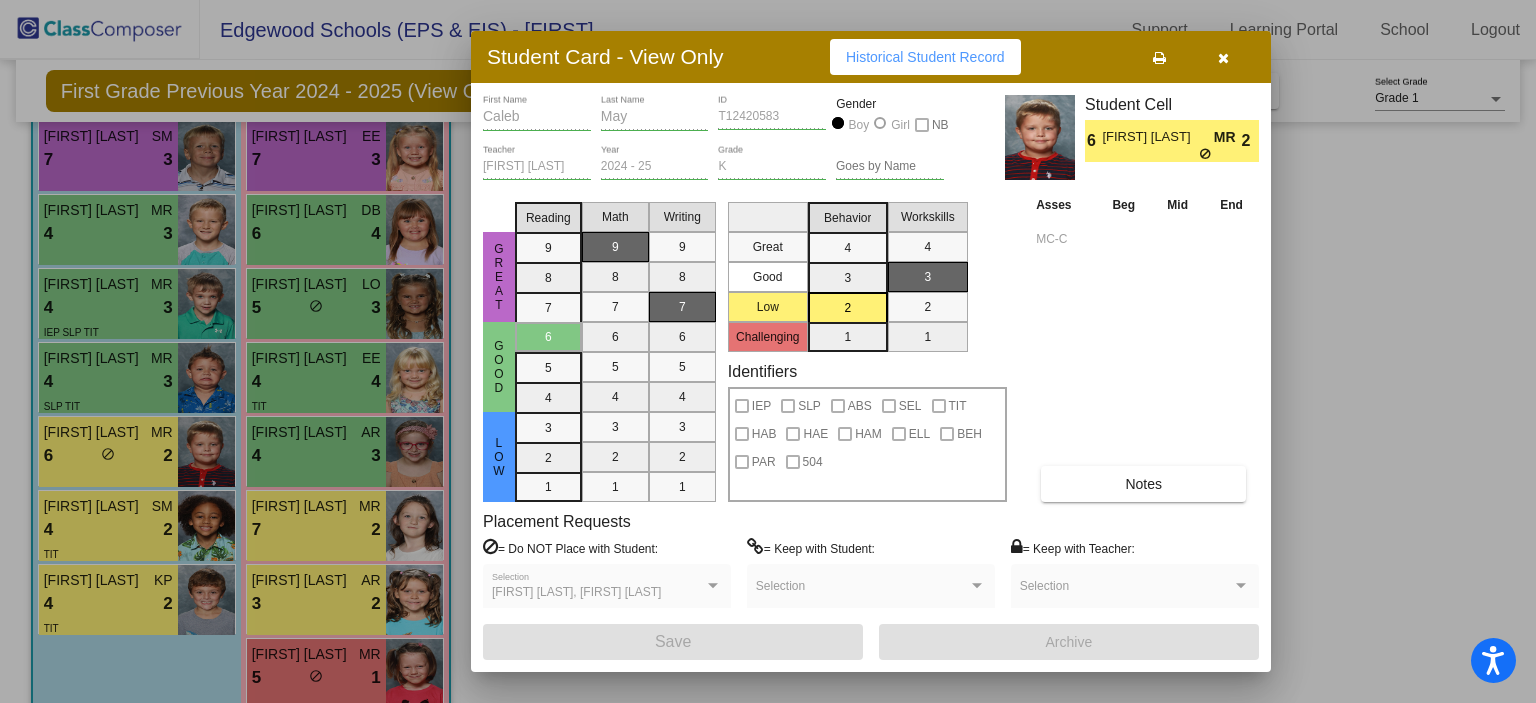 click on "Student Card - View Only   Historical Student Record" at bounding box center (871, 57) 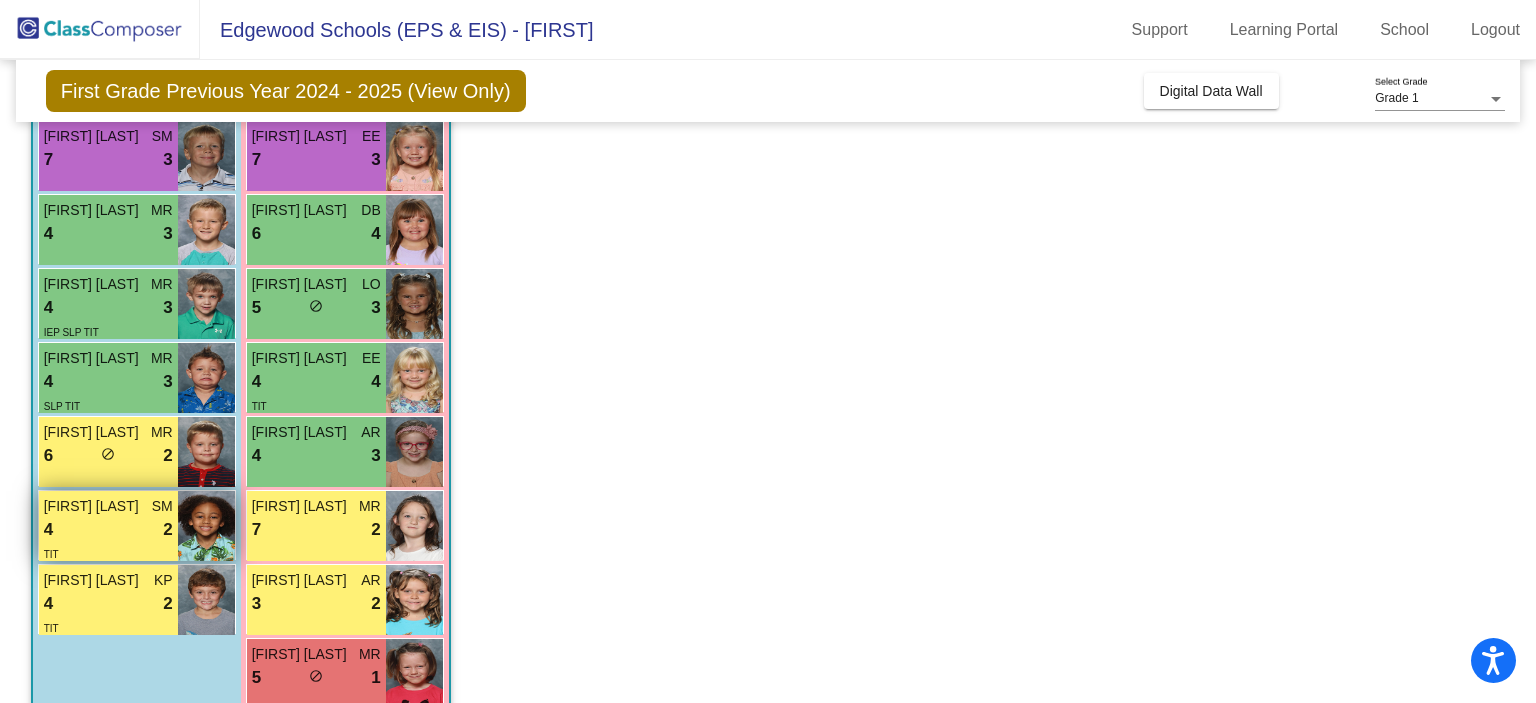 click on "4 lock do_not_disturb_alt 2" at bounding box center (108, 530) 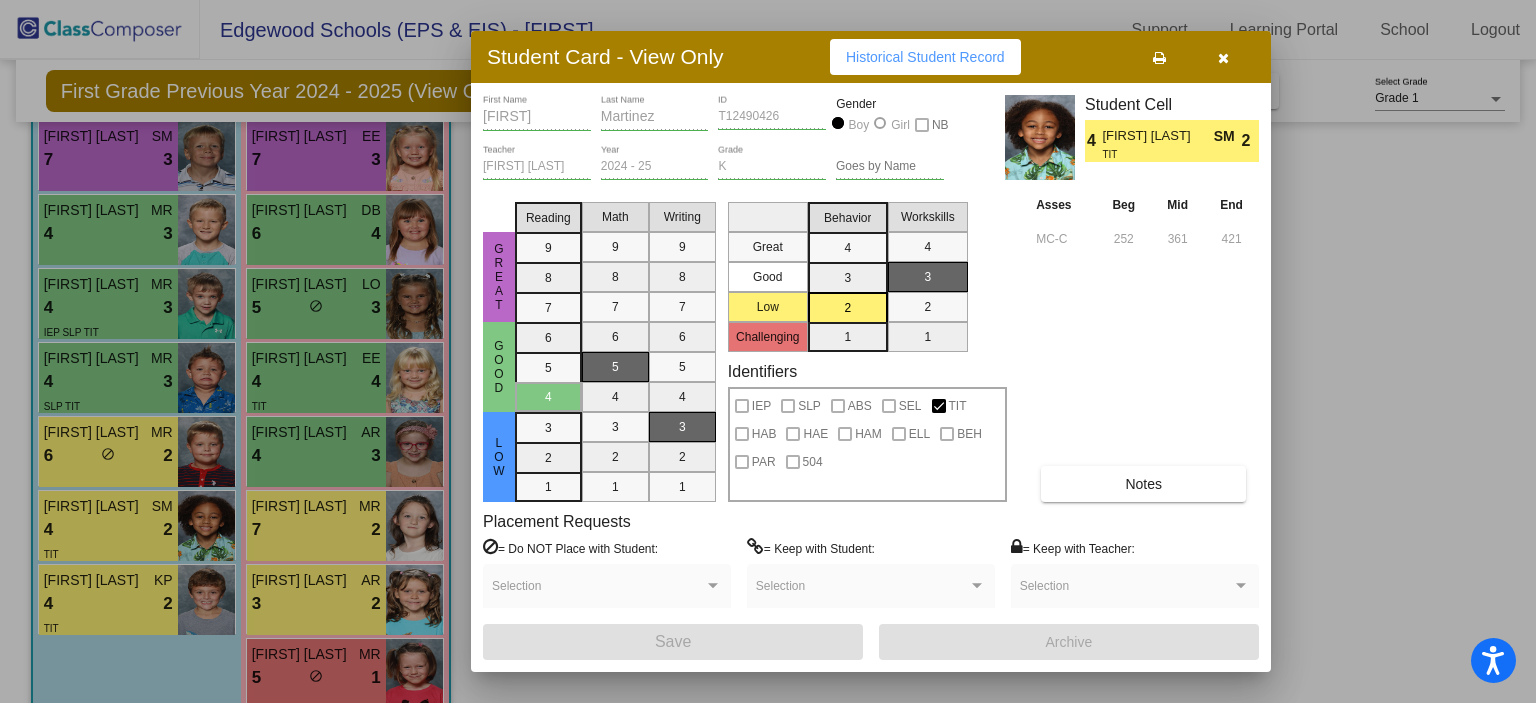click at bounding box center (1223, 58) 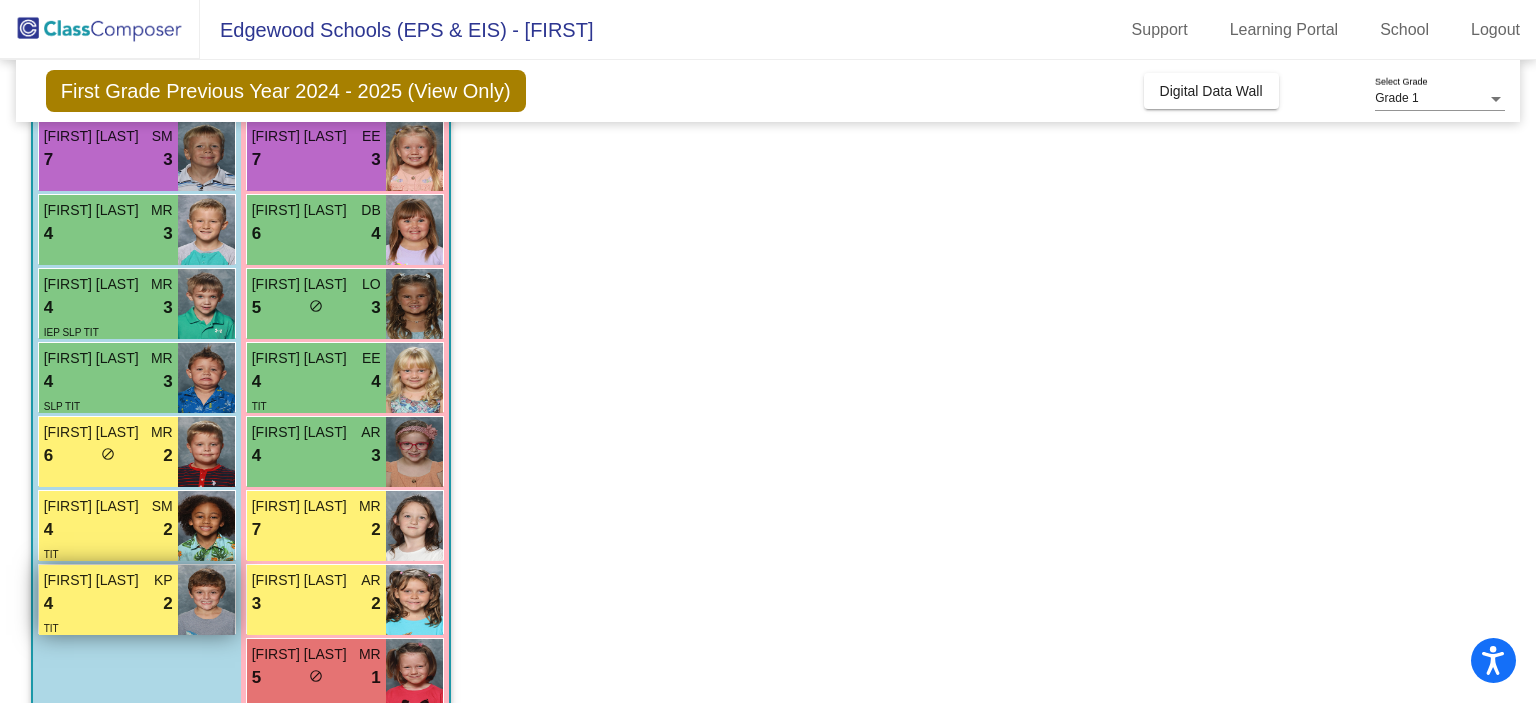 click on "Liam DeWitt" at bounding box center [94, 580] 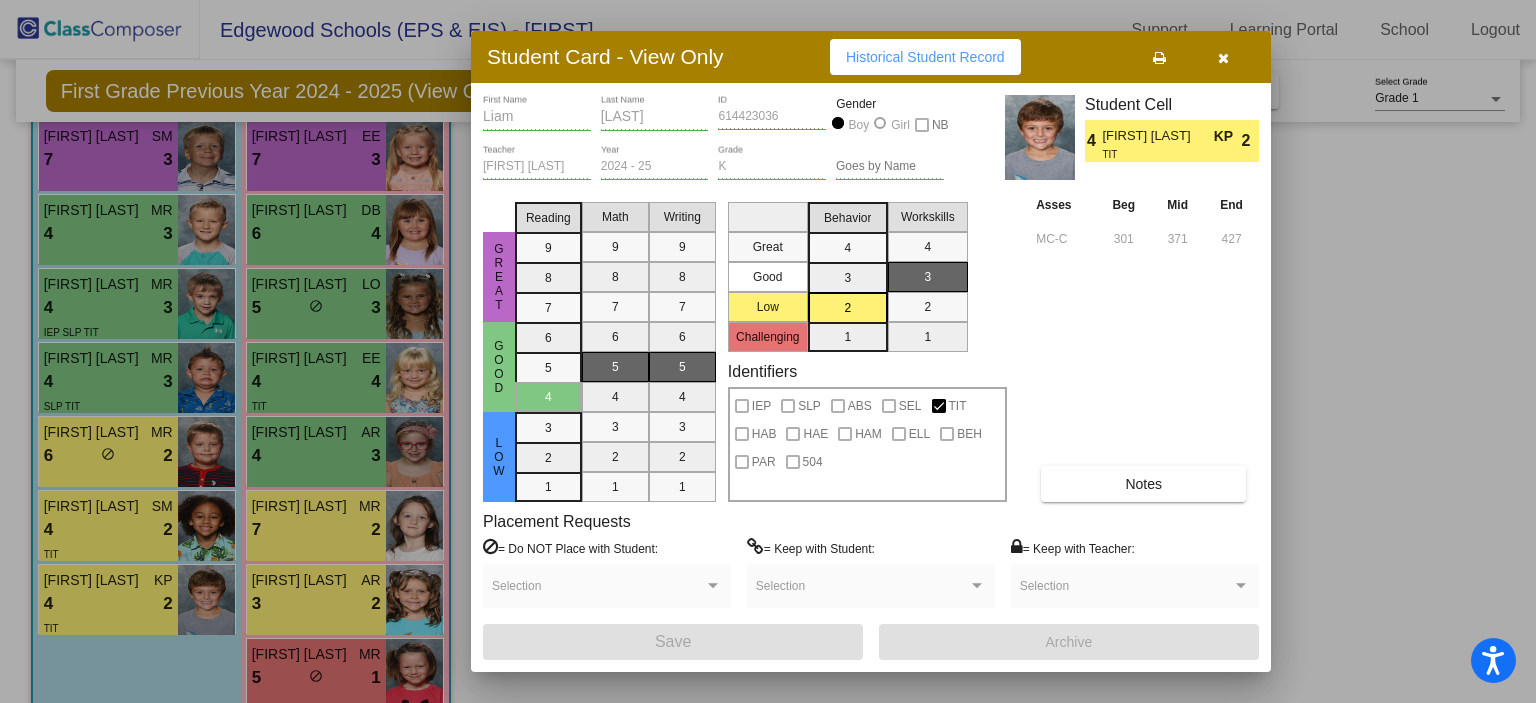 click on "Student Card - View Only   Historical Student Record" at bounding box center [871, 57] 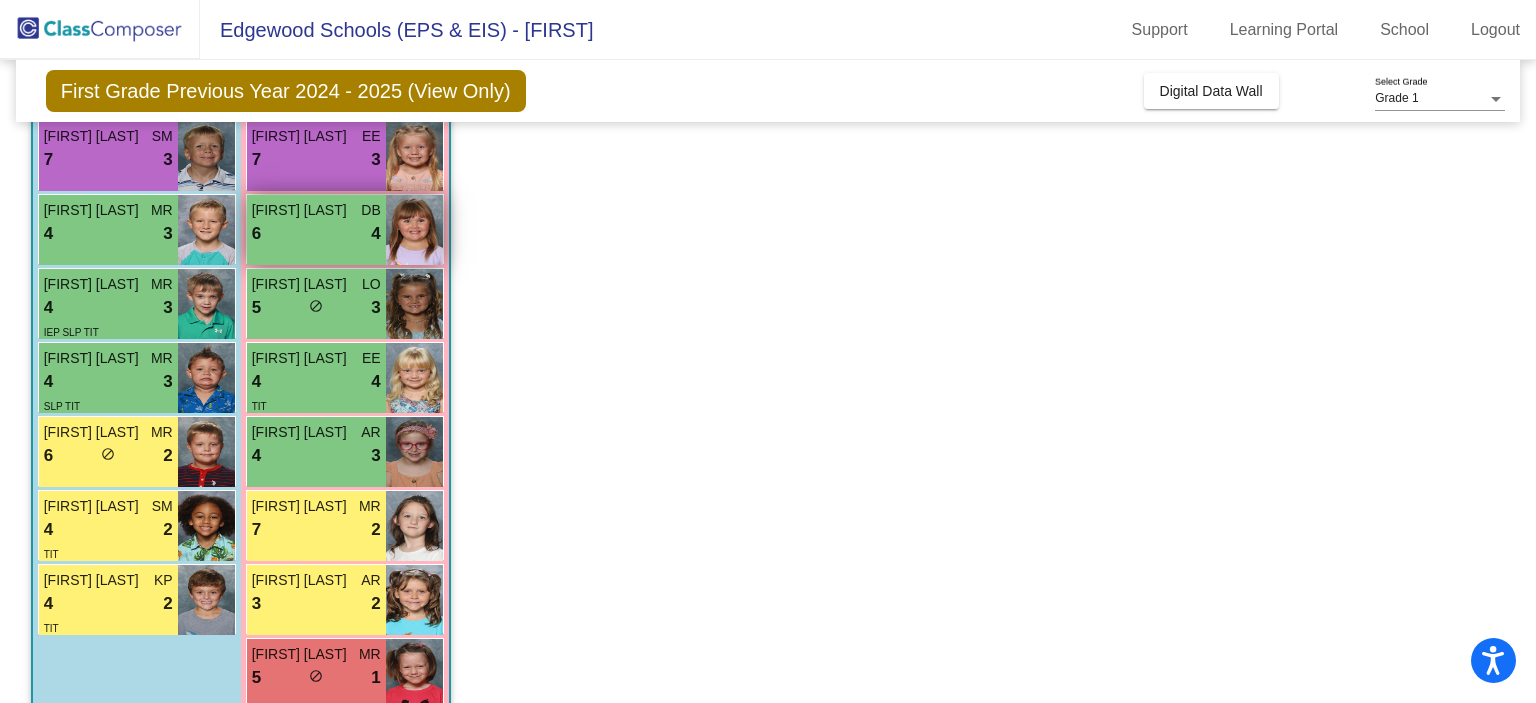 click on "6 lock do_not_disturb_alt 4" at bounding box center (316, 234) 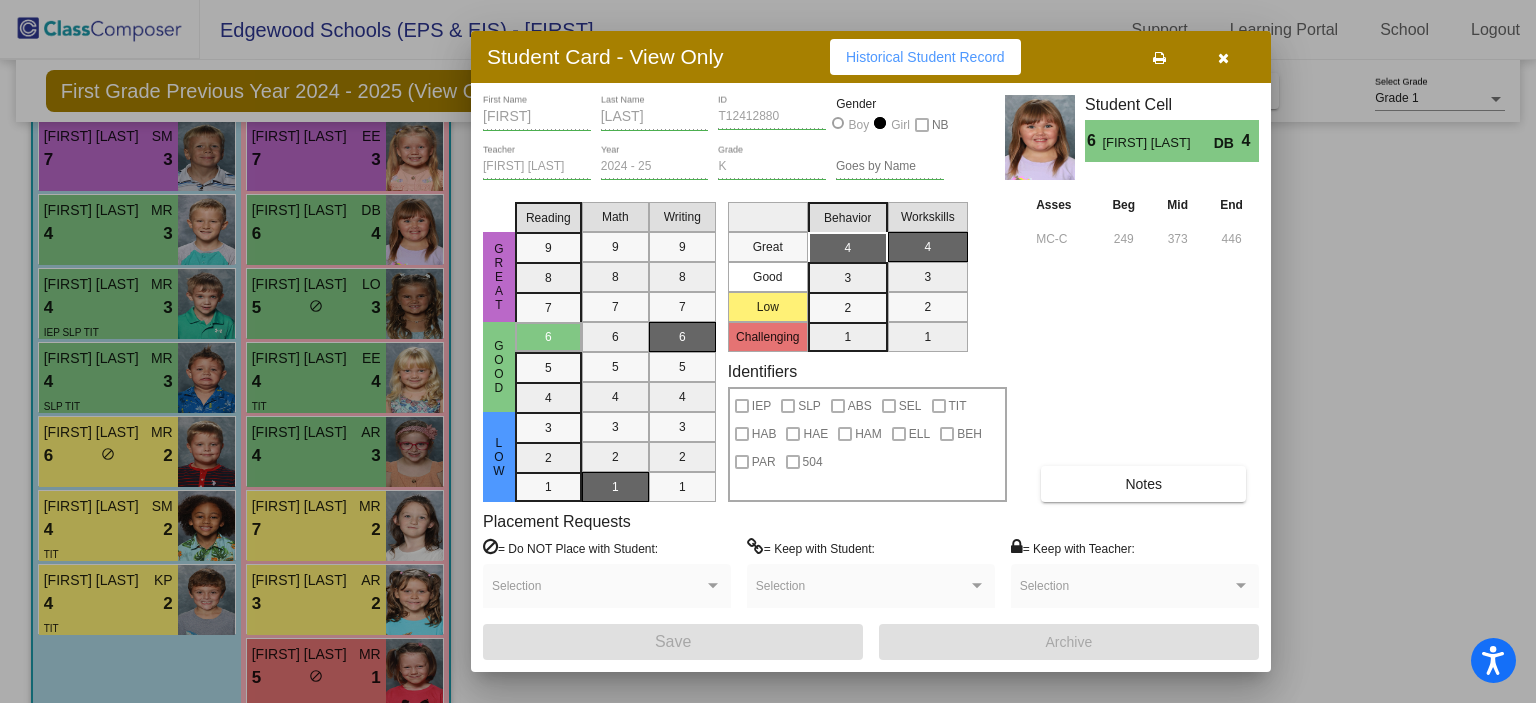 click at bounding box center (1223, 57) 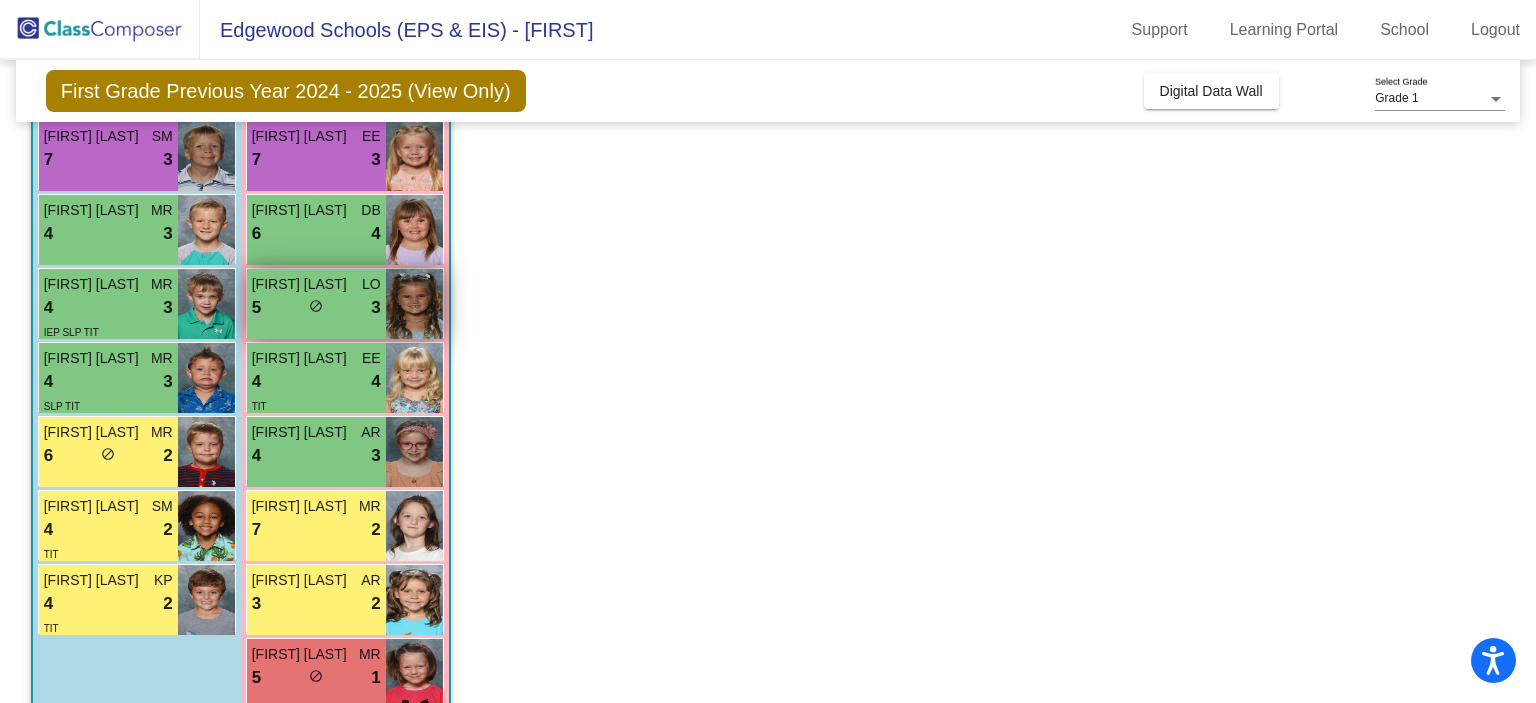 click on "5 lock do_not_disturb_alt 3" at bounding box center [316, 308] 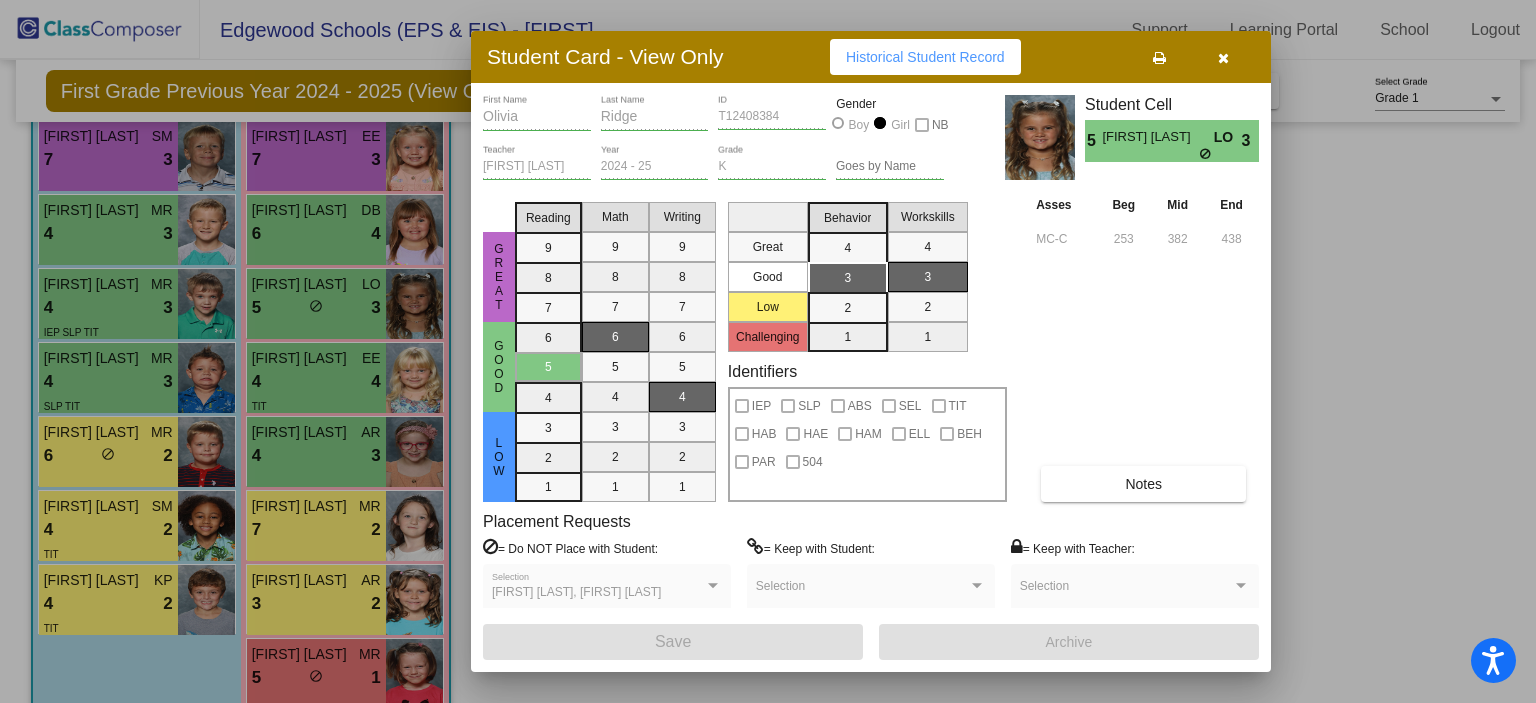 click at bounding box center [1223, 58] 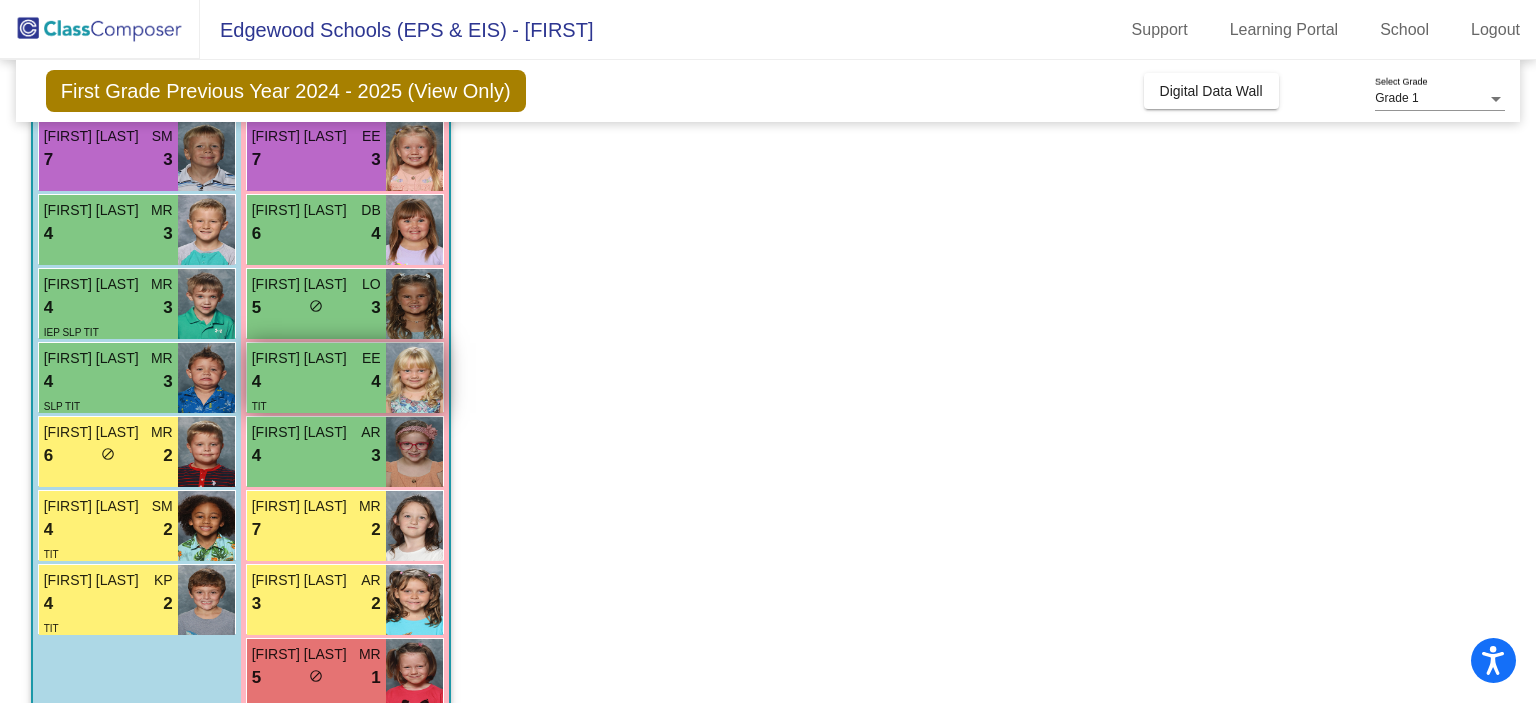 click on "4 lock do_not_disturb_alt 4" at bounding box center [316, 382] 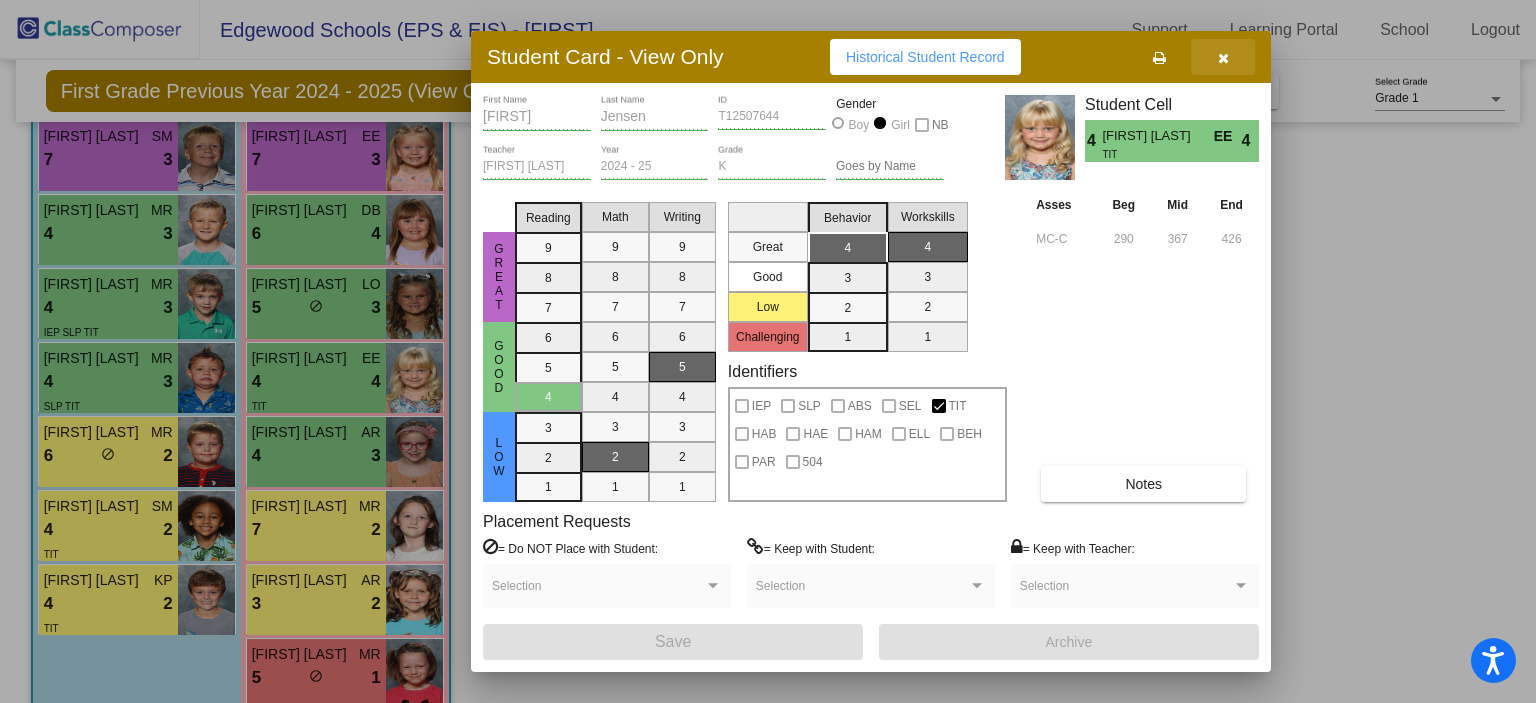 click at bounding box center [1223, 58] 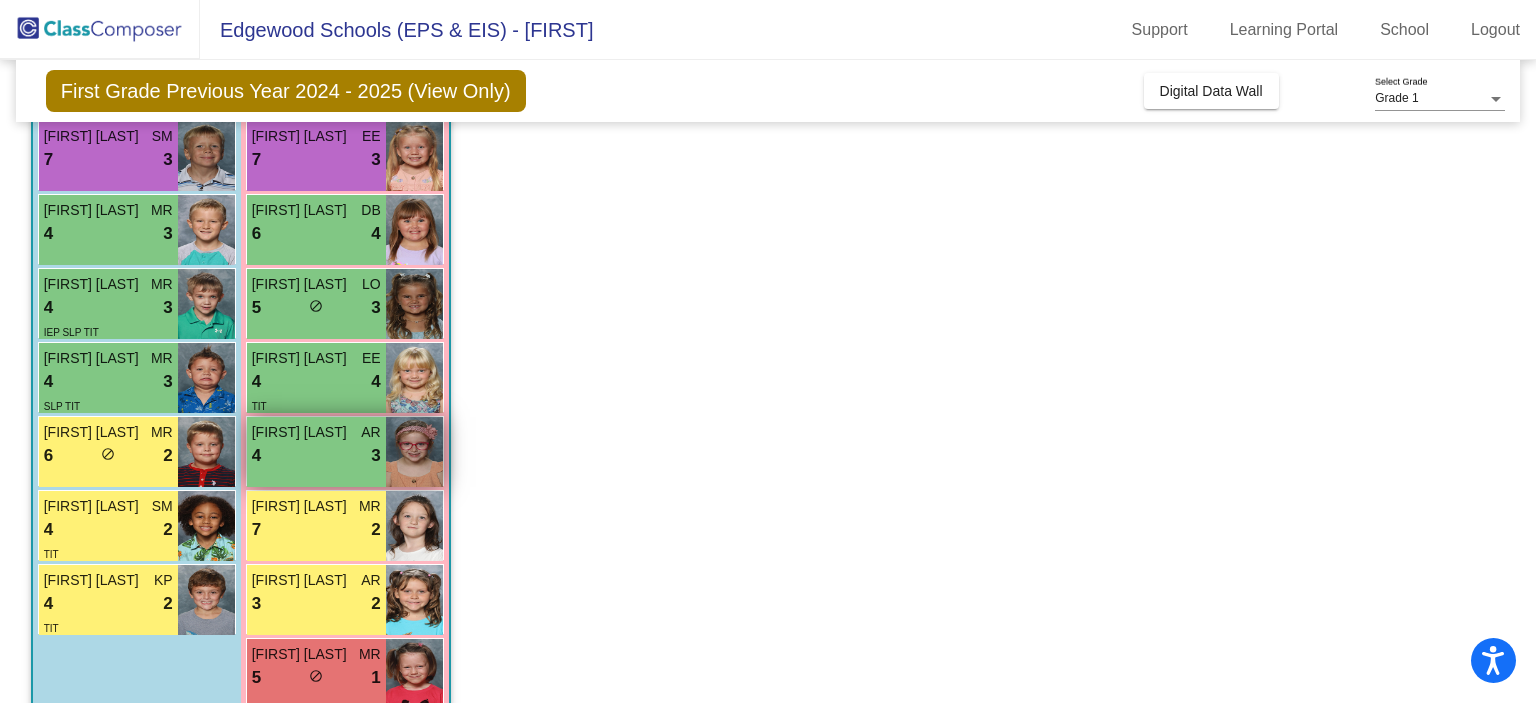 click on "4 lock do_not_disturb_alt 3" at bounding box center (316, 456) 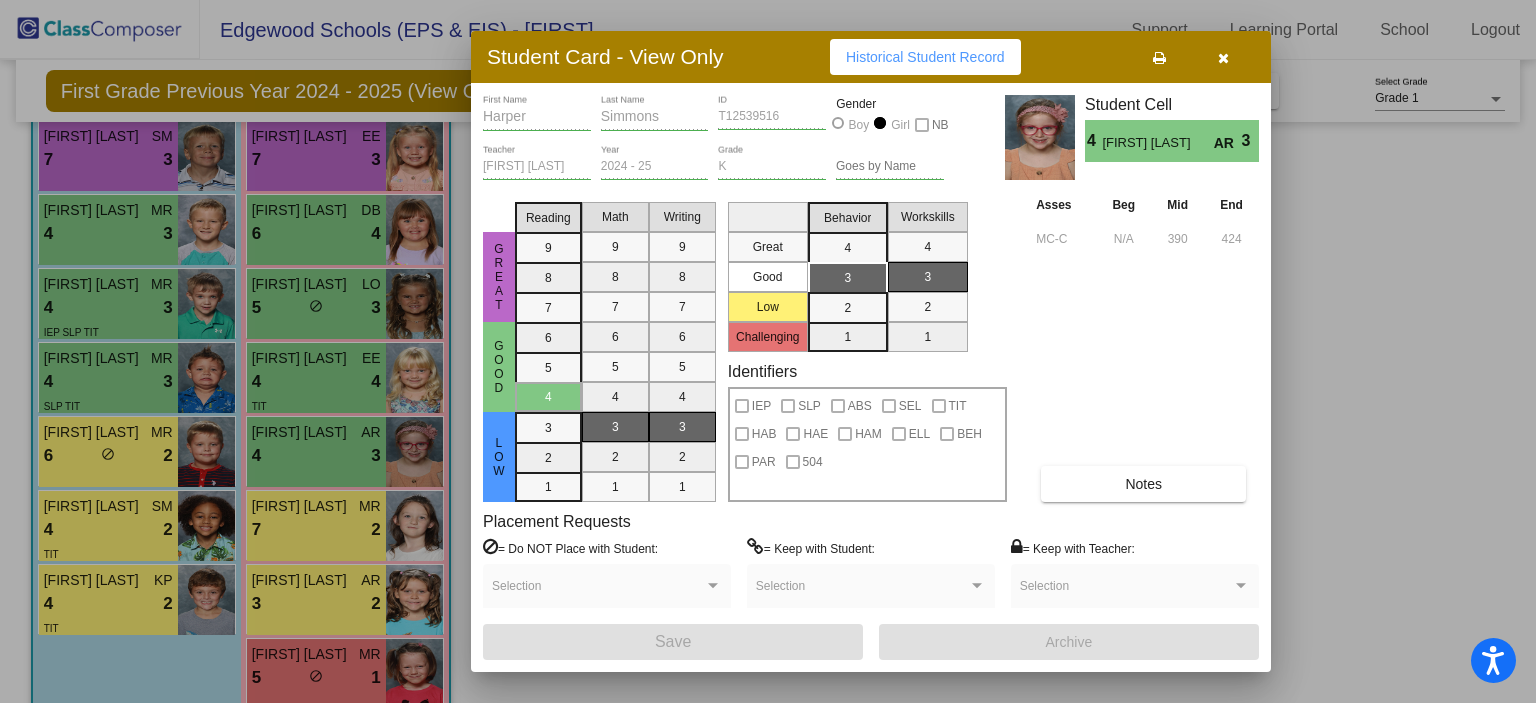 click at bounding box center [1223, 58] 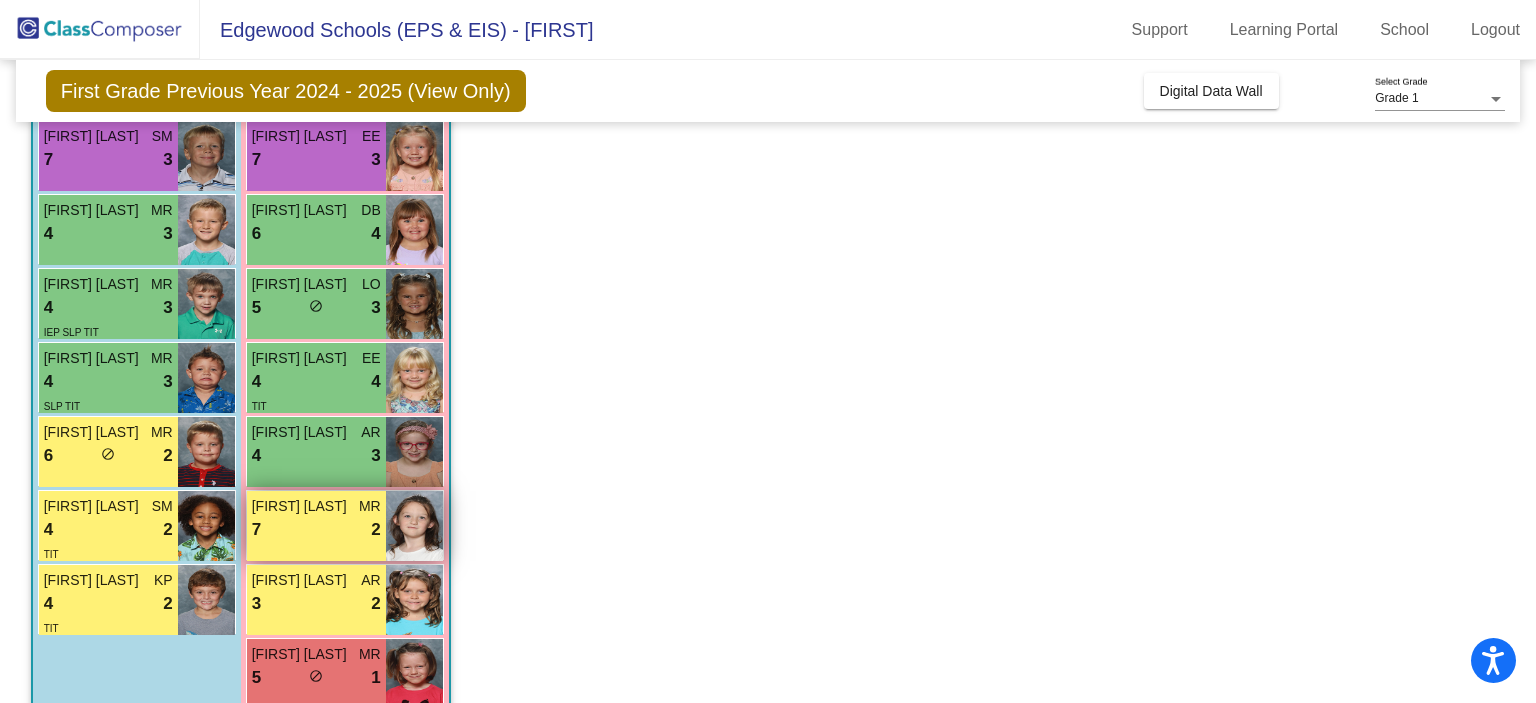 click on "7 lock do_not_disturb_alt 2" at bounding box center [316, 530] 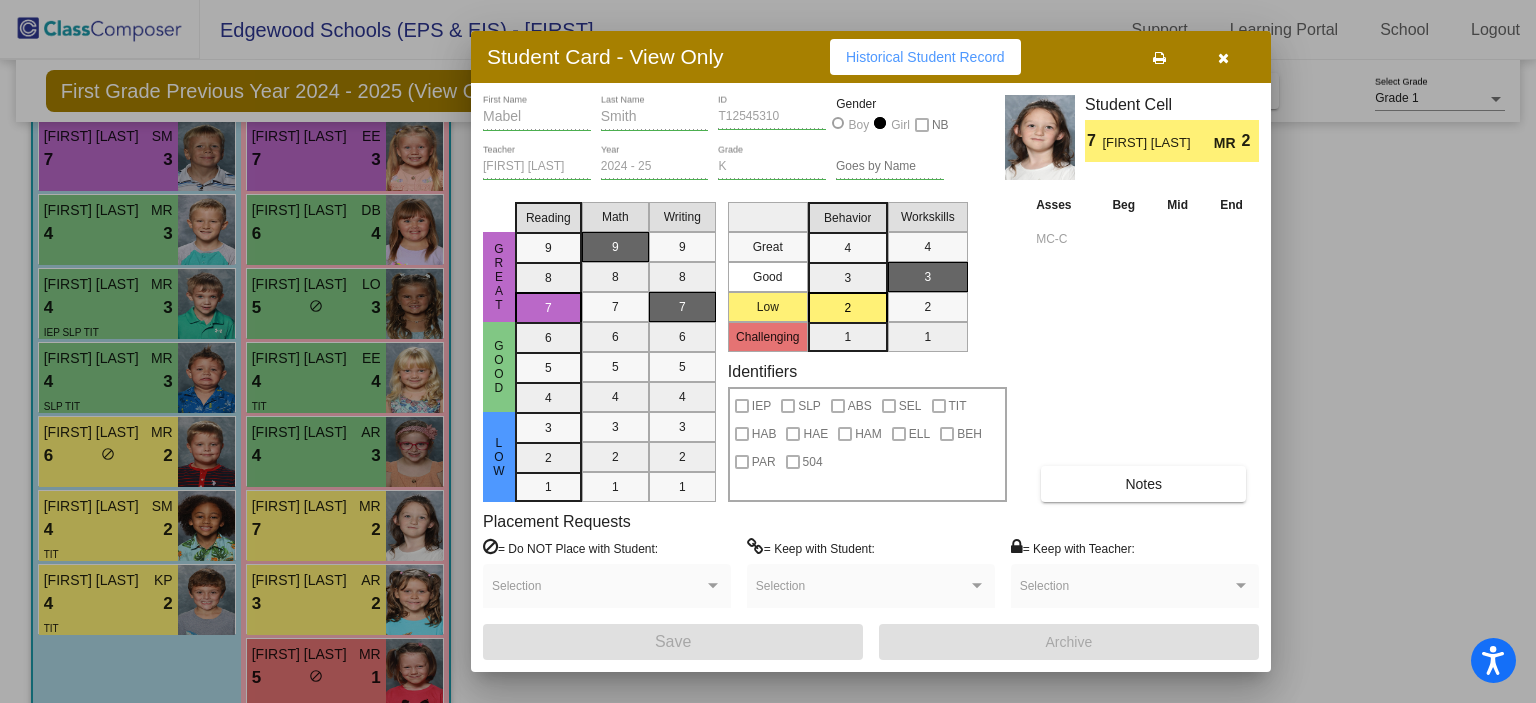 click at bounding box center [1223, 57] 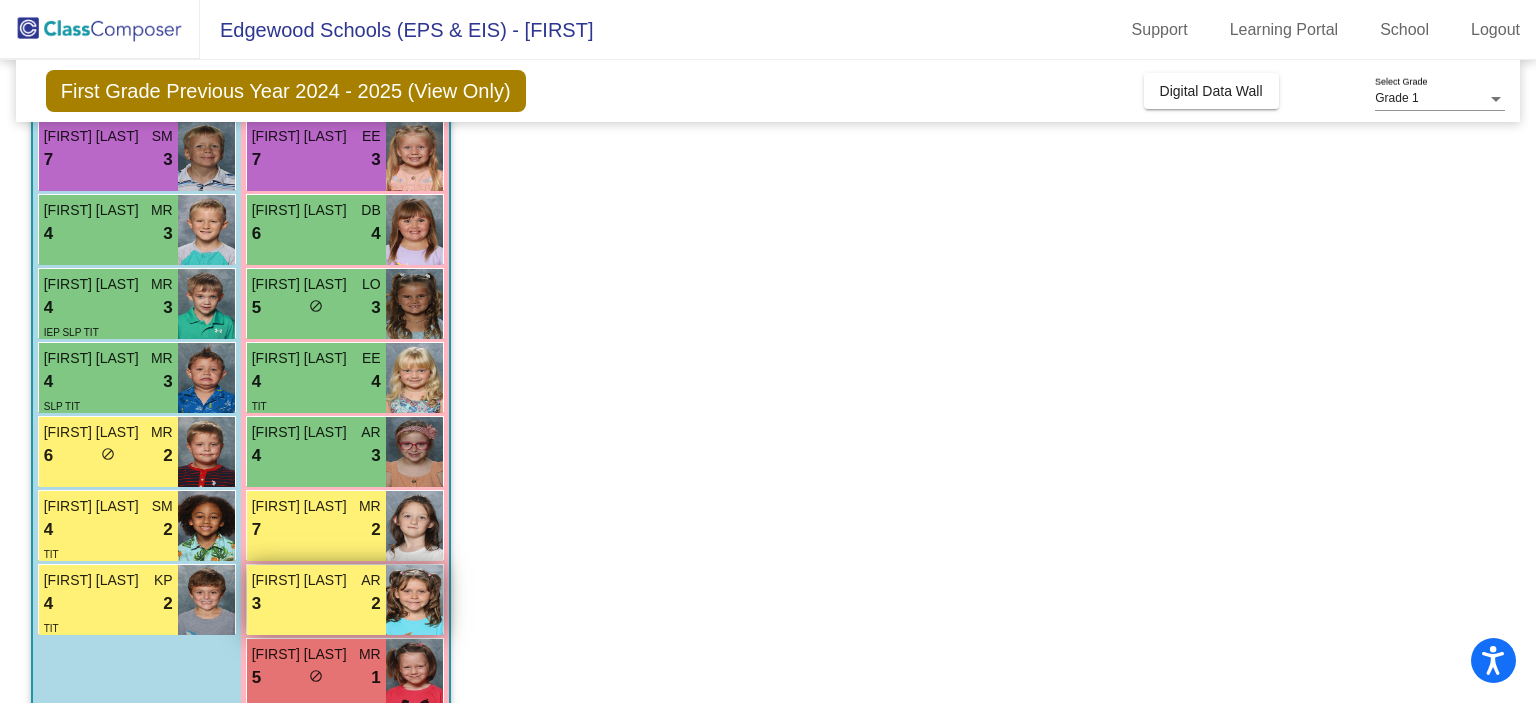 click on "3 lock do_not_disturb_alt 2" at bounding box center (316, 604) 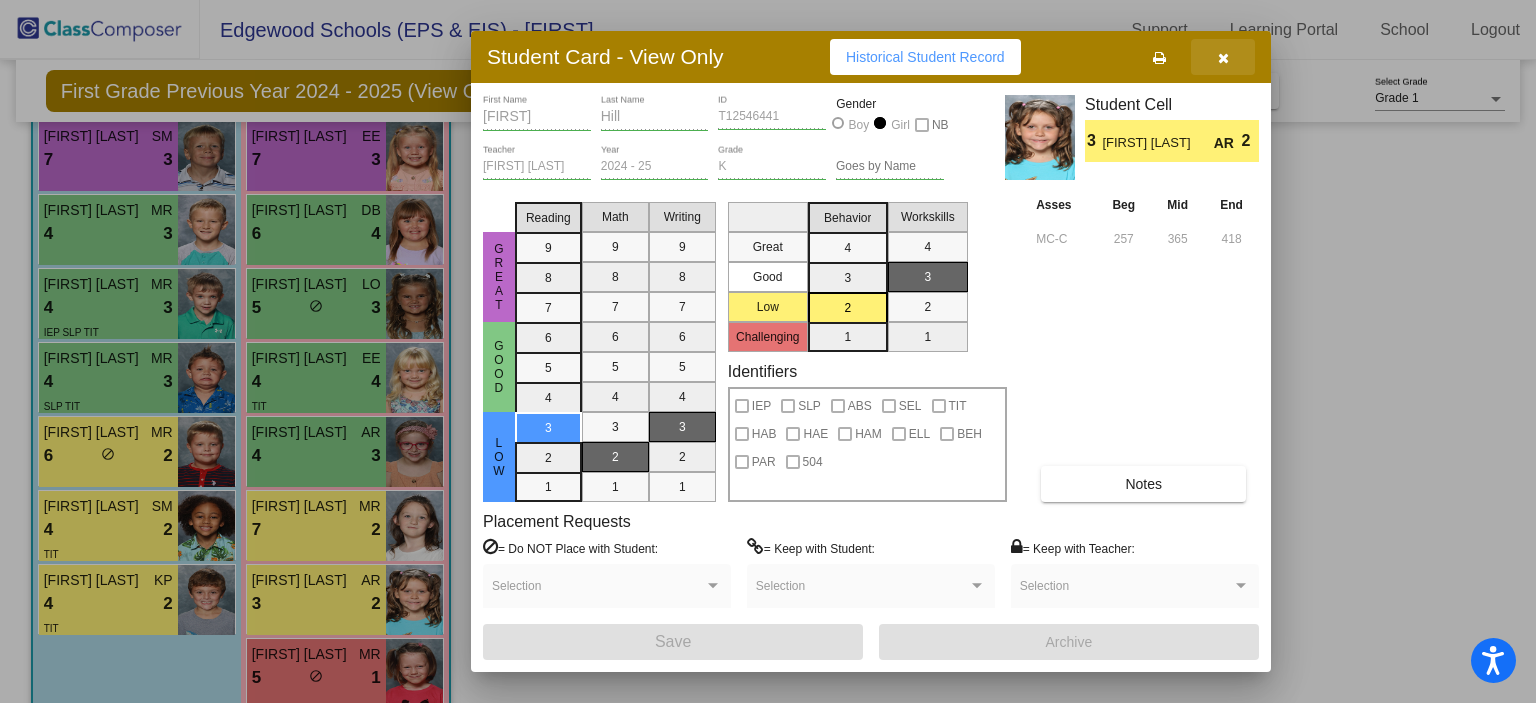 click at bounding box center [1223, 57] 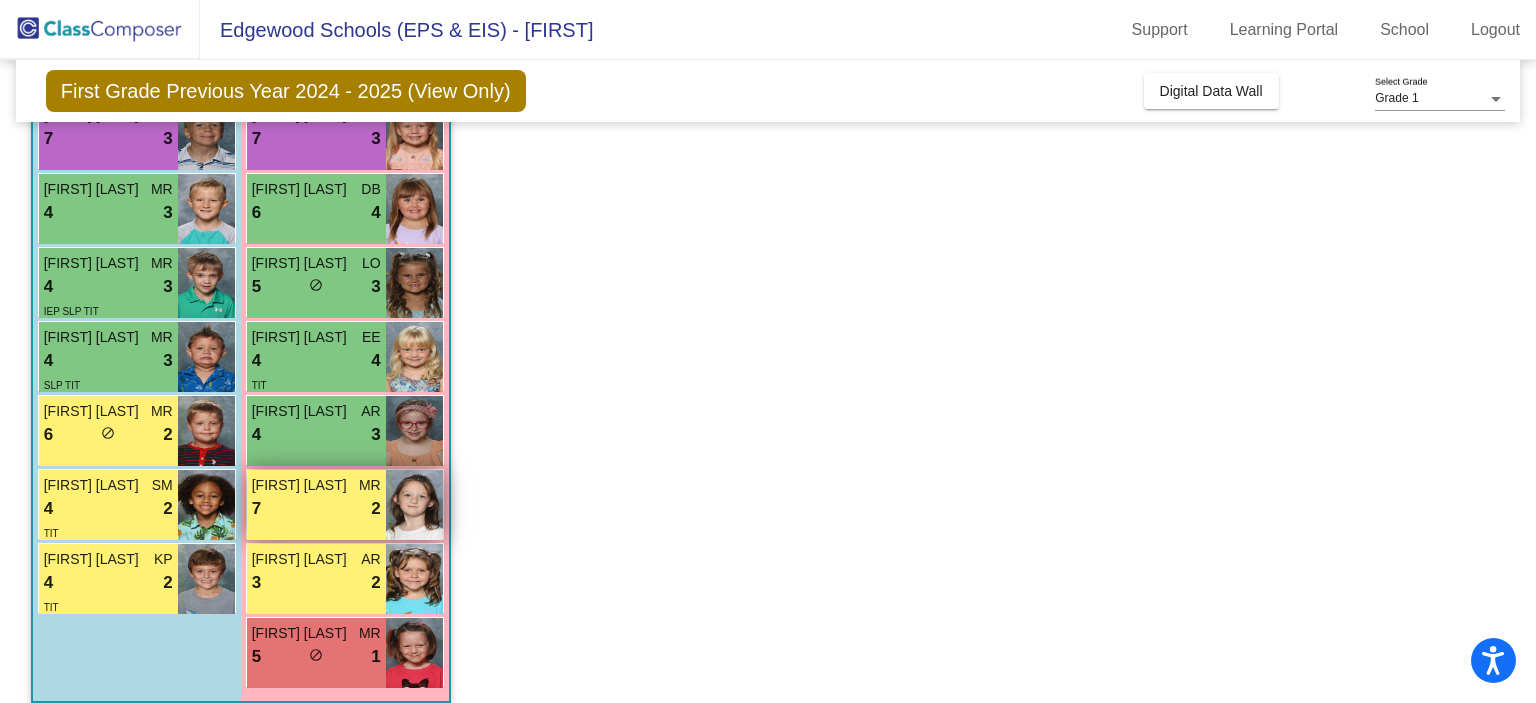 scroll, scrollTop: 240, scrollLeft: 0, axis: vertical 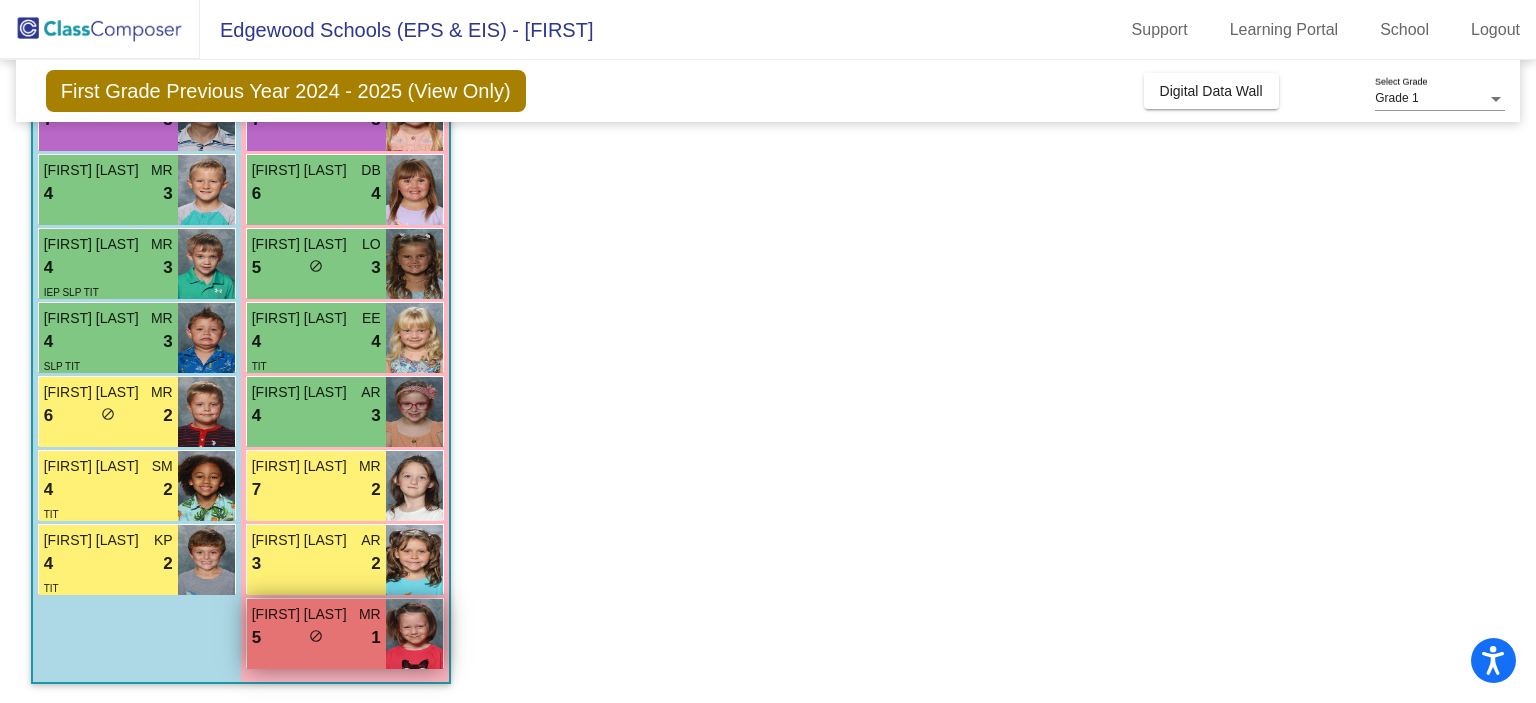 click on "5 lock do_not_disturb_alt 1" at bounding box center [316, 638] 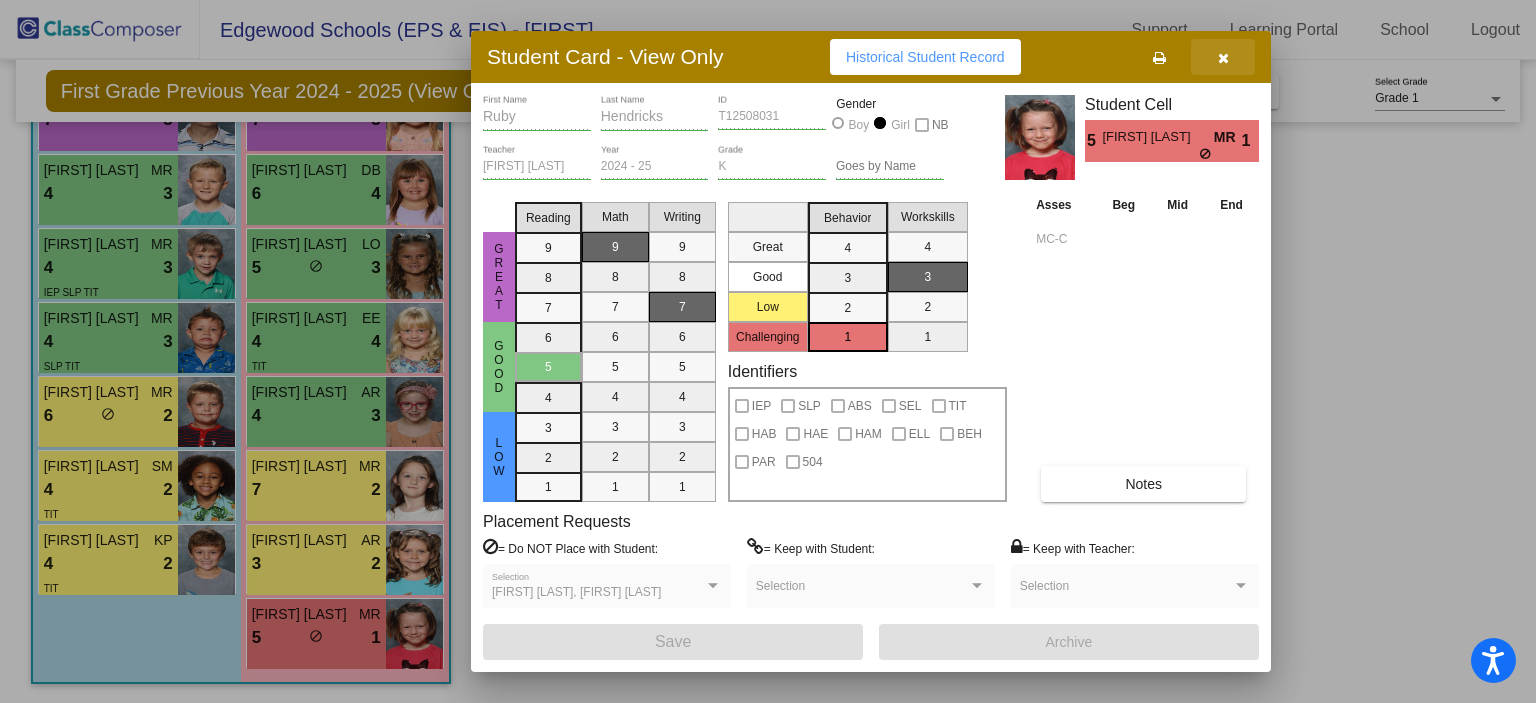 click at bounding box center (1223, 57) 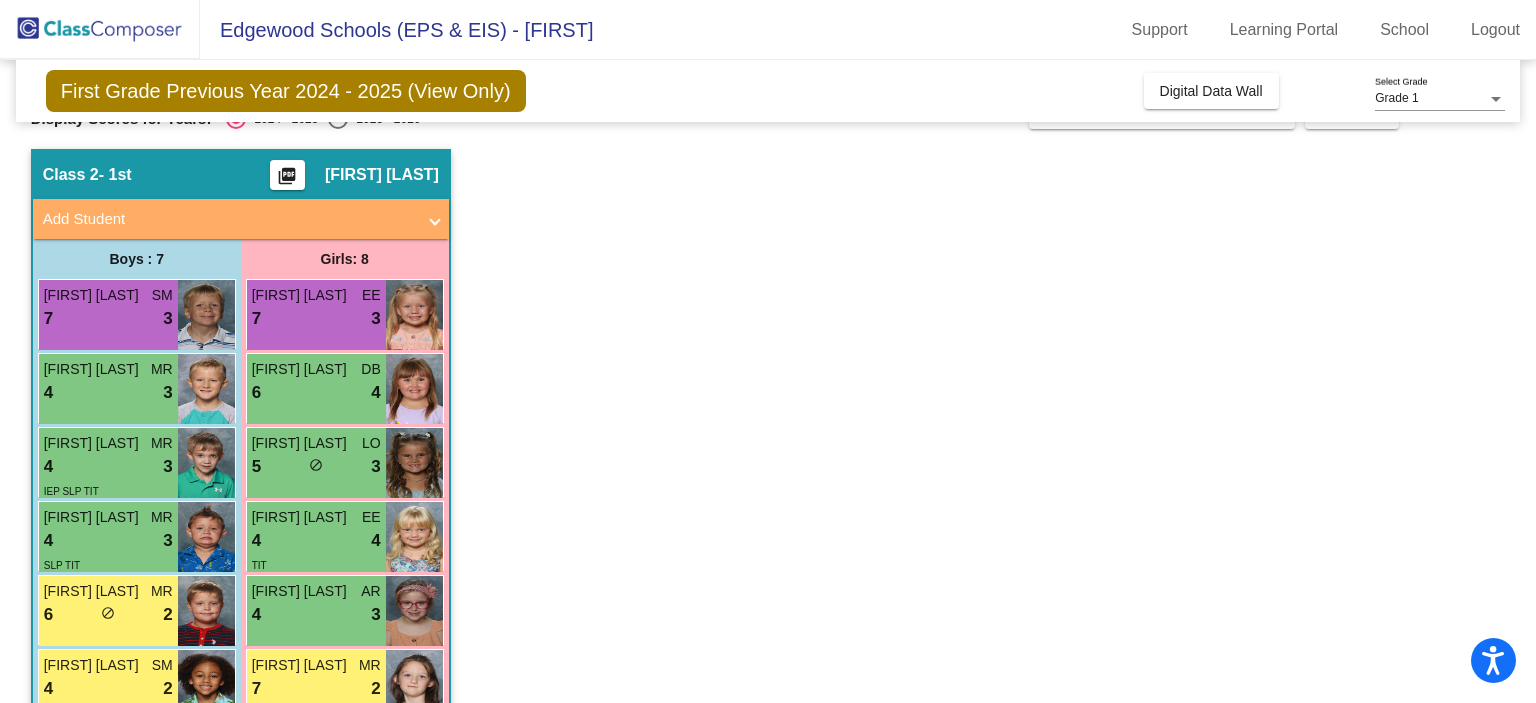 scroll, scrollTop: 40, scrollLeft: 0, axis: vertical 